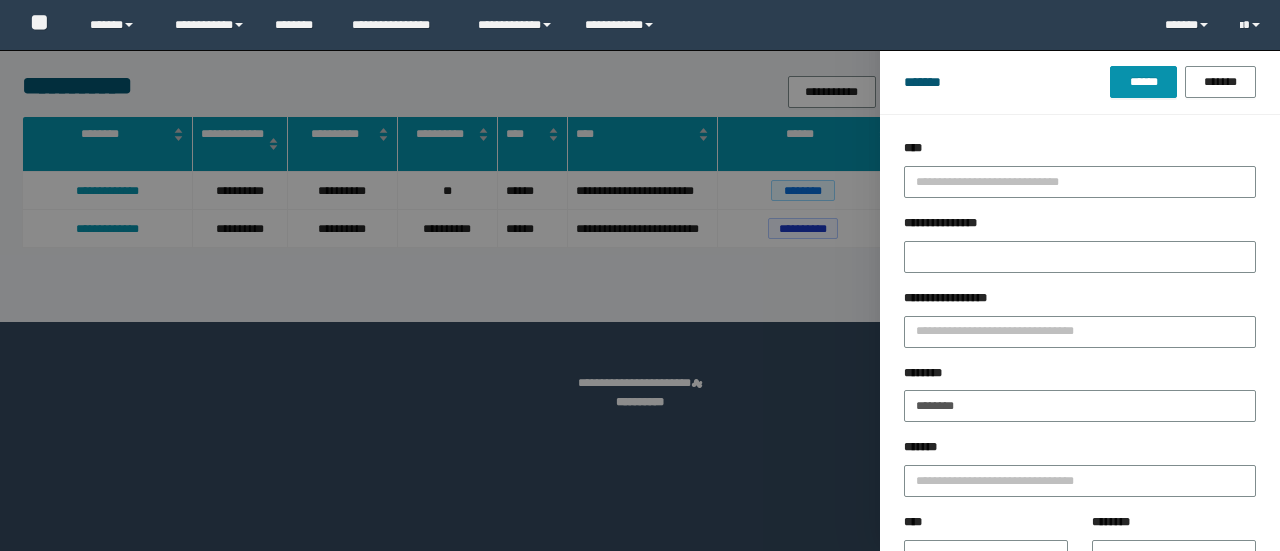 scroll, scrollTop: 0, scrollLeft: 0, axis: both 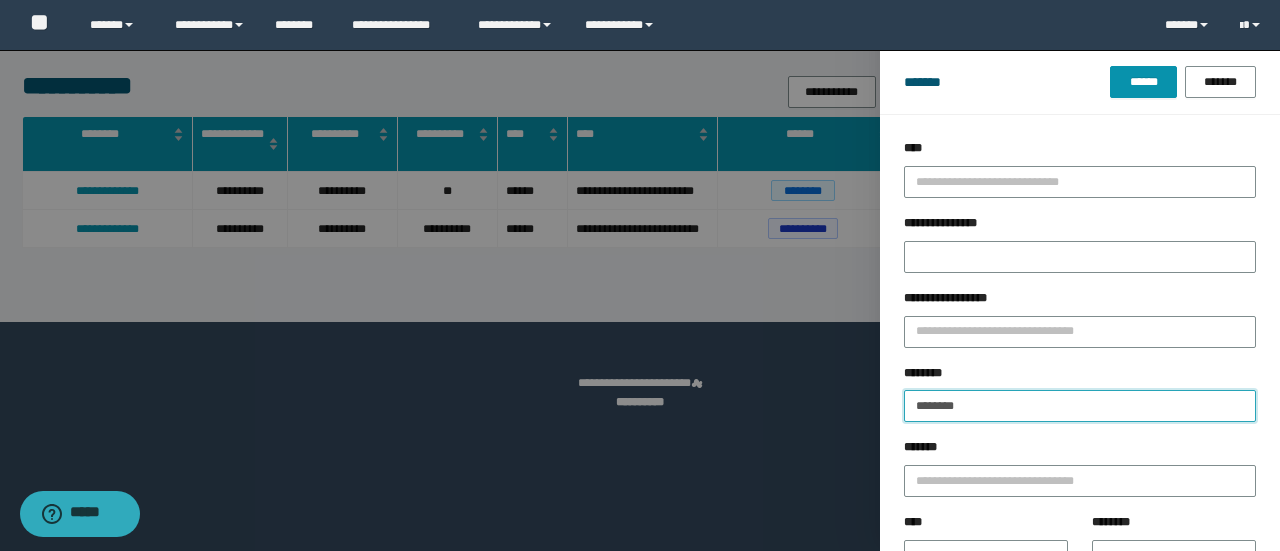 drag, startPoint x: 1016, startPoint y: 418, endPoint x: 867, endPoint y: 416, distance: 149.01343 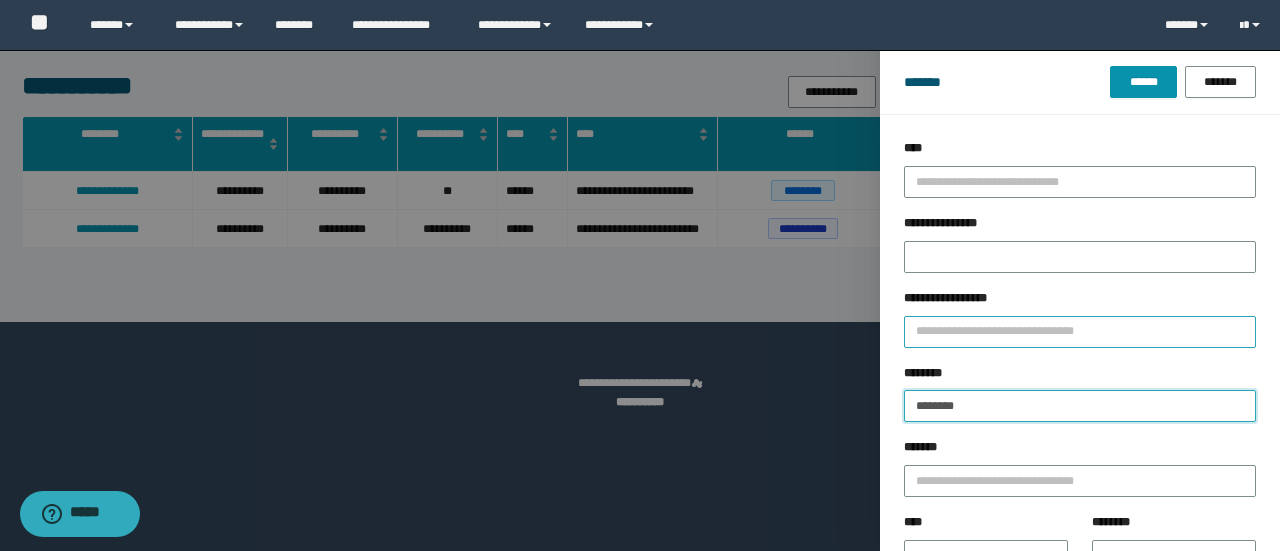 paste 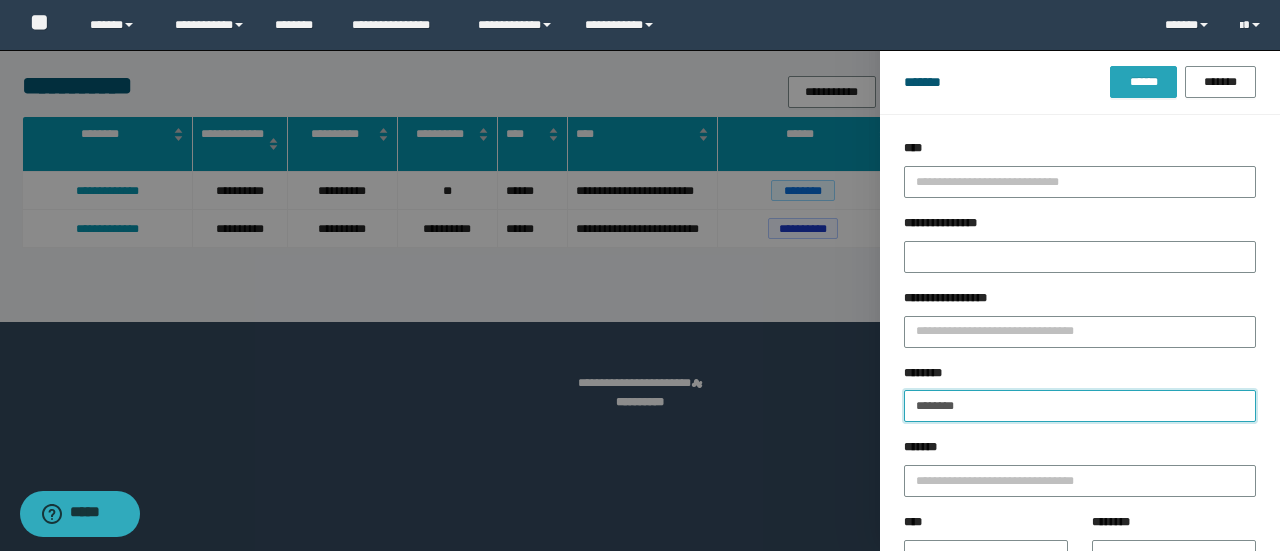 type on "********" 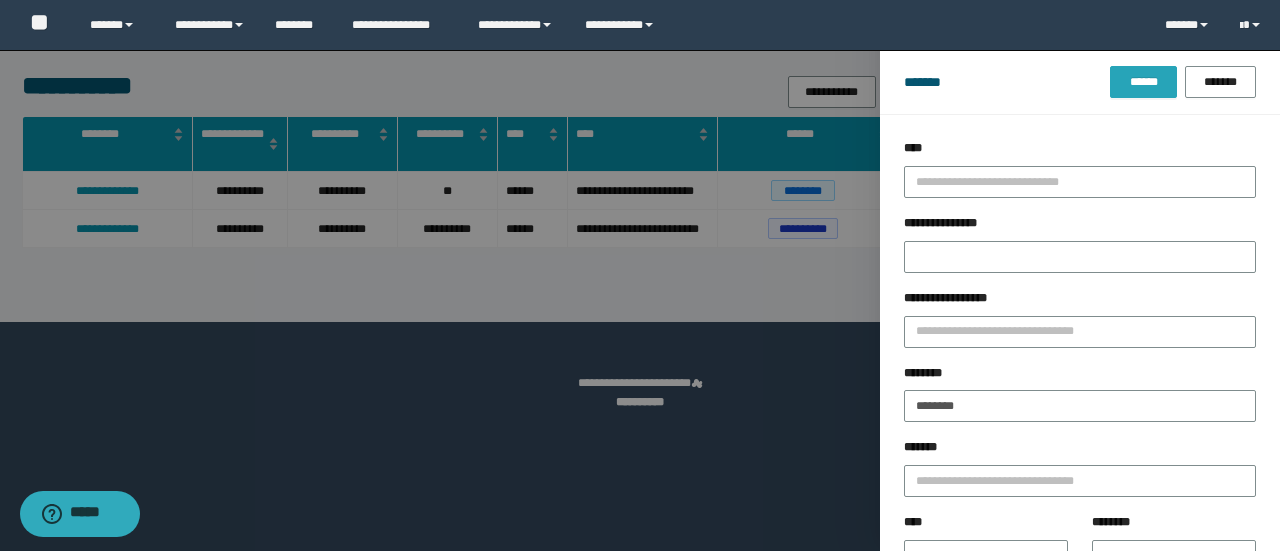 click on "******" at bounding box center (1143, 82) 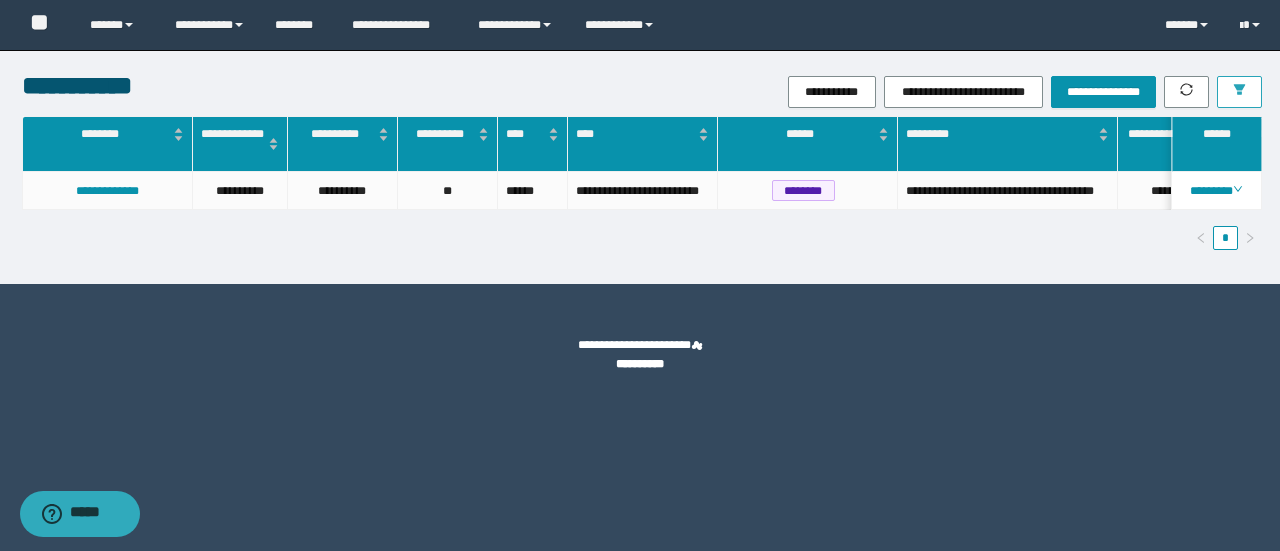 scroll, scrollTop: 0, scrollLeft: 149, axis: horizontal 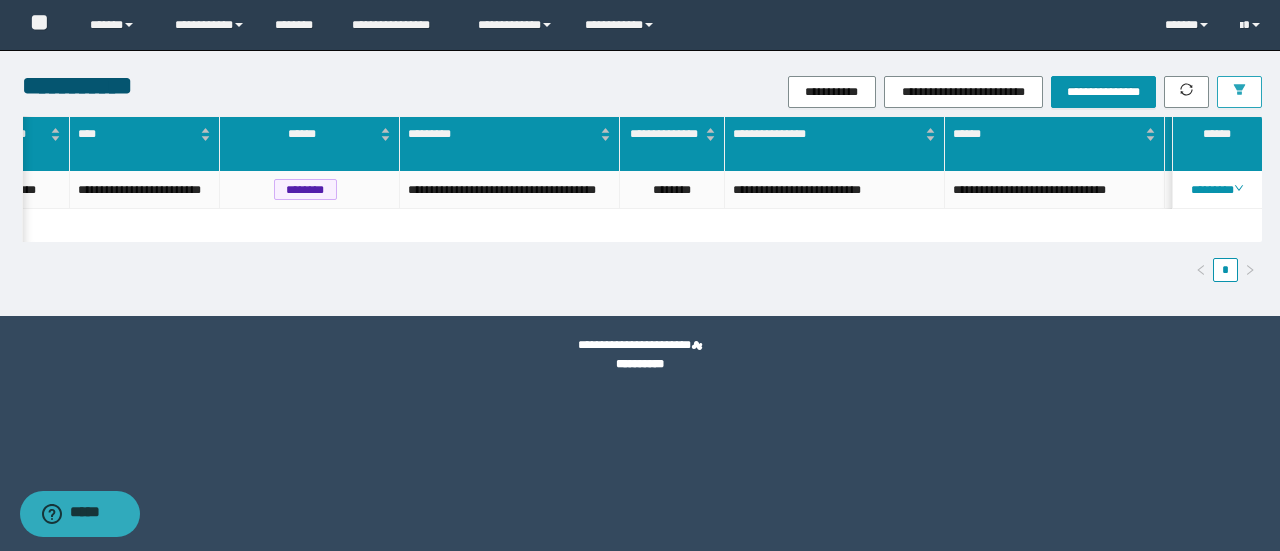 type 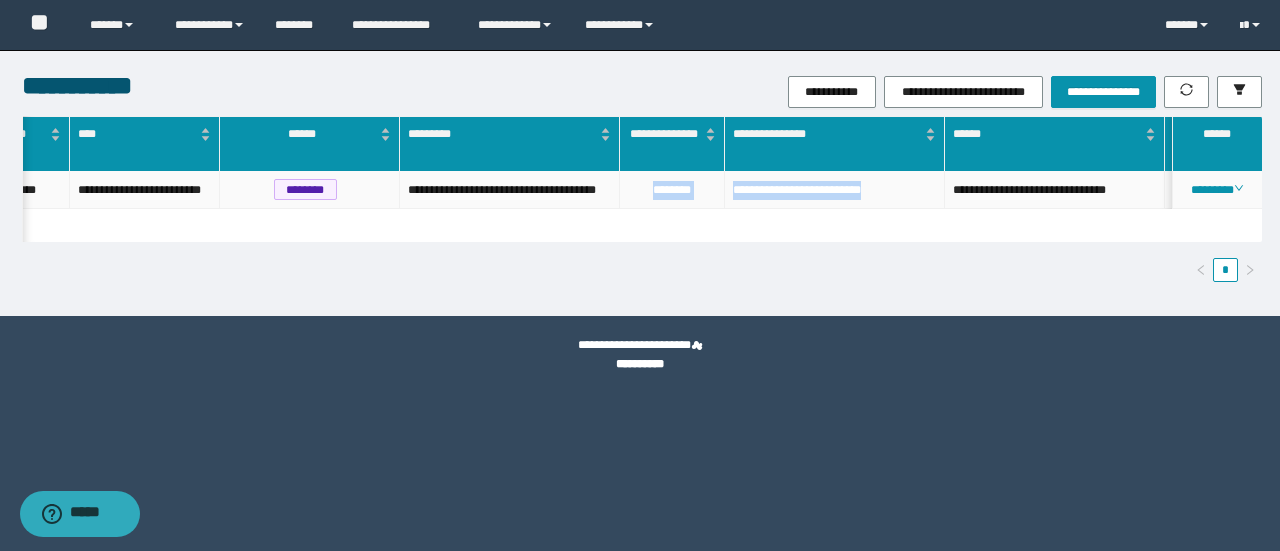 drag, startPoint x: 638, startPoint y: 187, endPoint x: 906, endPoint y: 195, distance: 268.1194 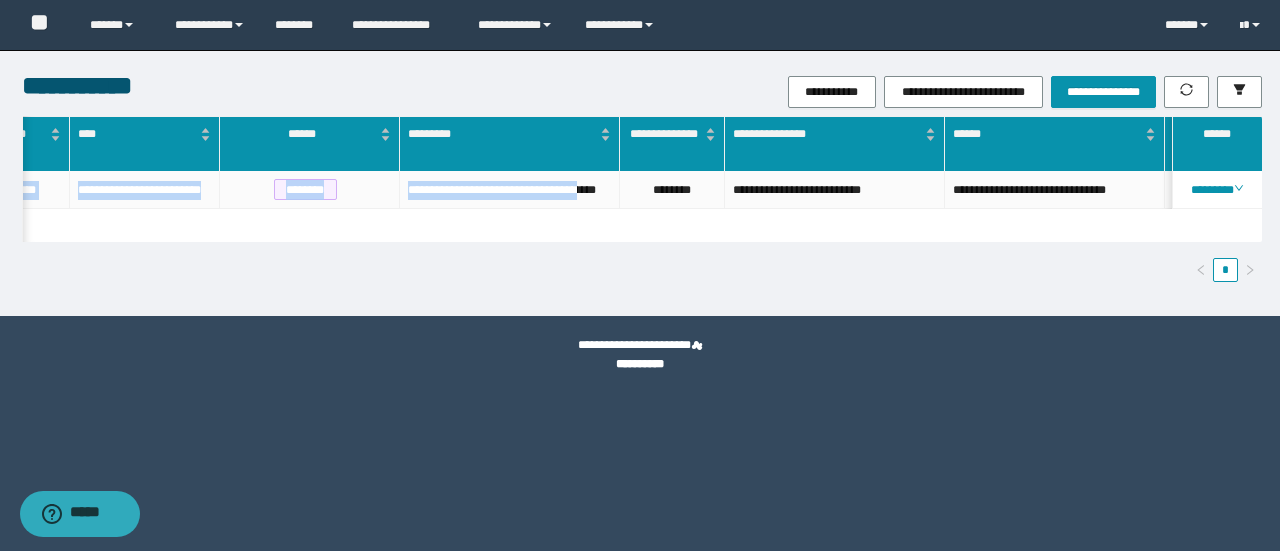 drag, startPoint x: 430, startPoint y: 225, endPoint x: 586, endPoint y: 239, distance: 156.62694 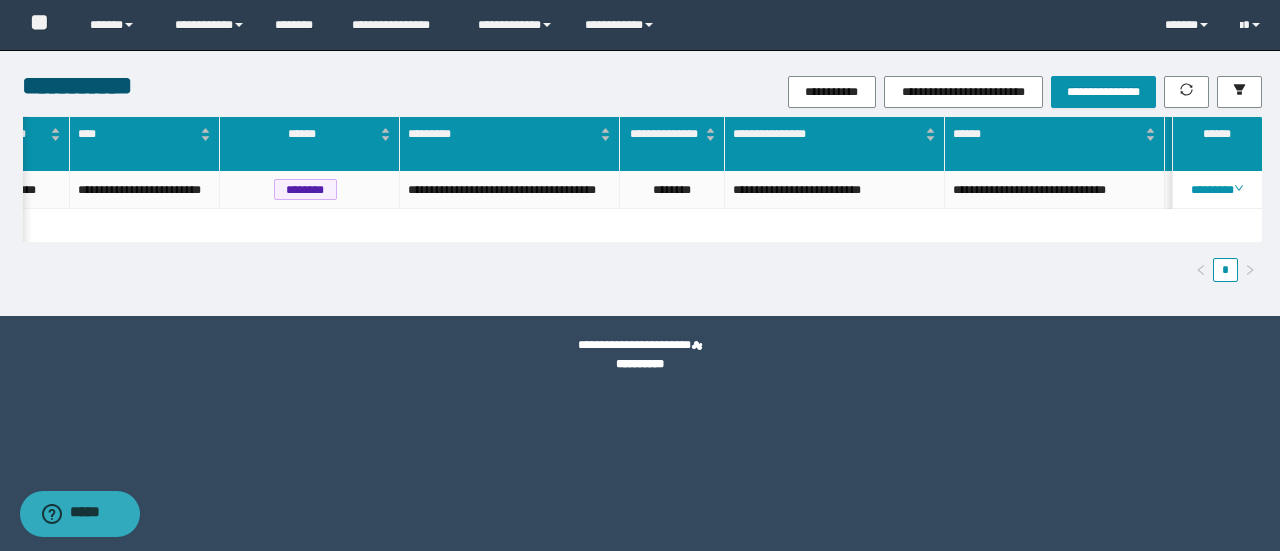 click on "**********" at bounding box center [642, 199] 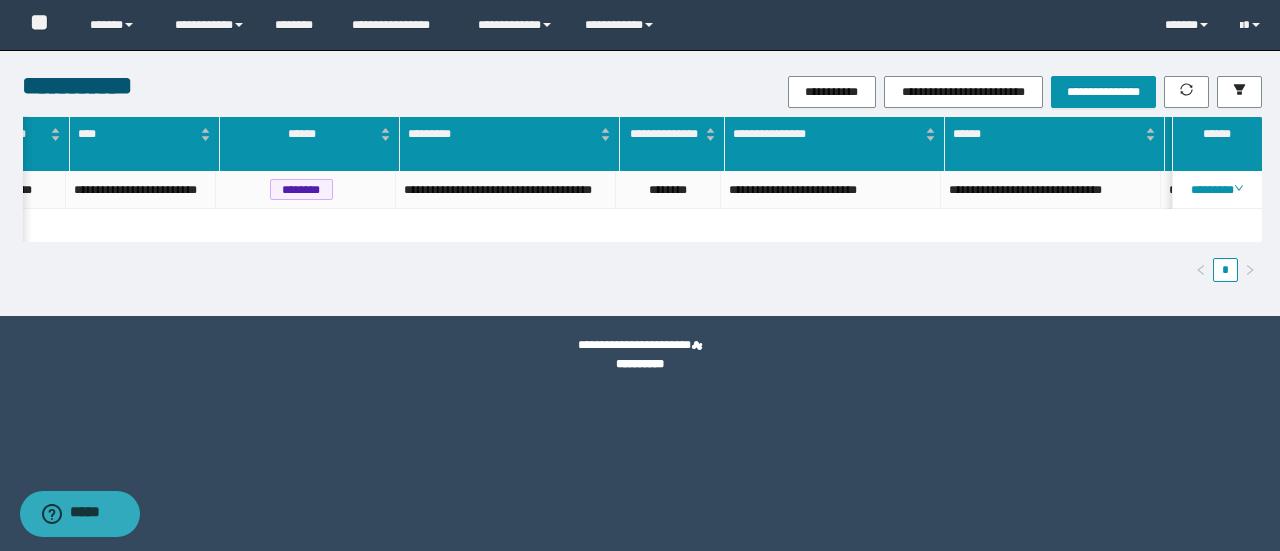 scroll, scrollTop: 0, scrollLeft: 582, axis: horizontal 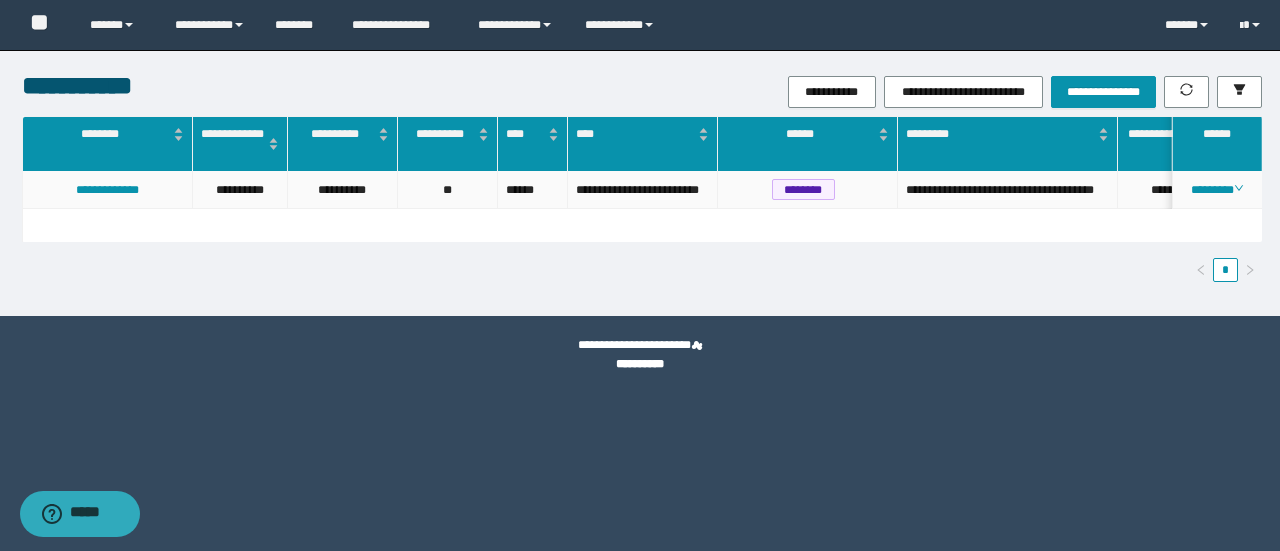 click on "********" at bounding box center [1170, 190] 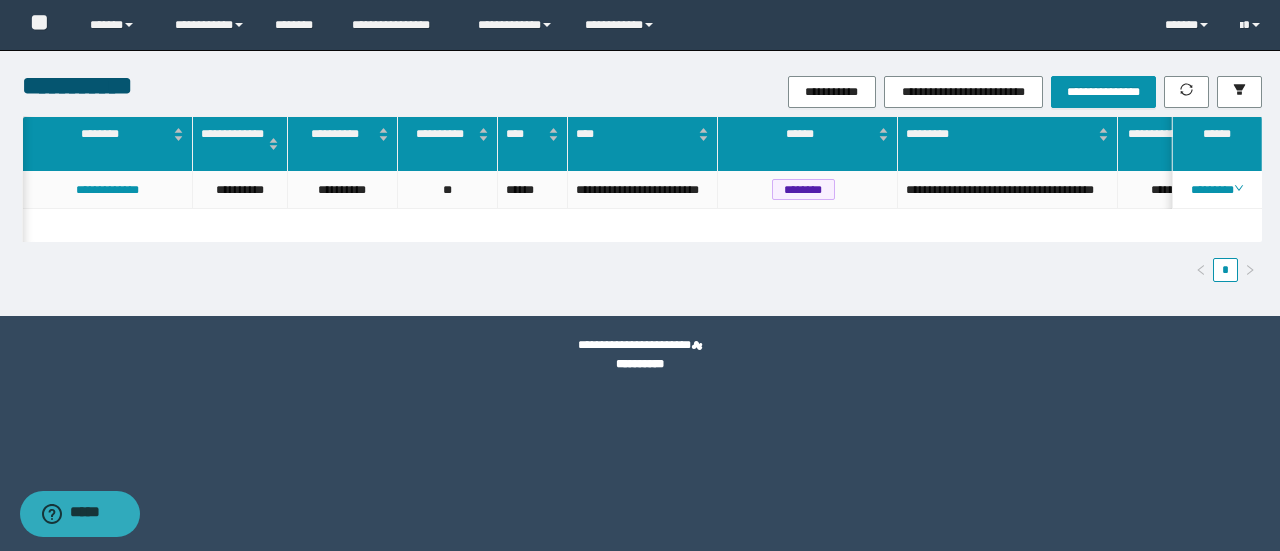 scroll, scrollTop: 0, scrollLeft: 394, axis: horizontal 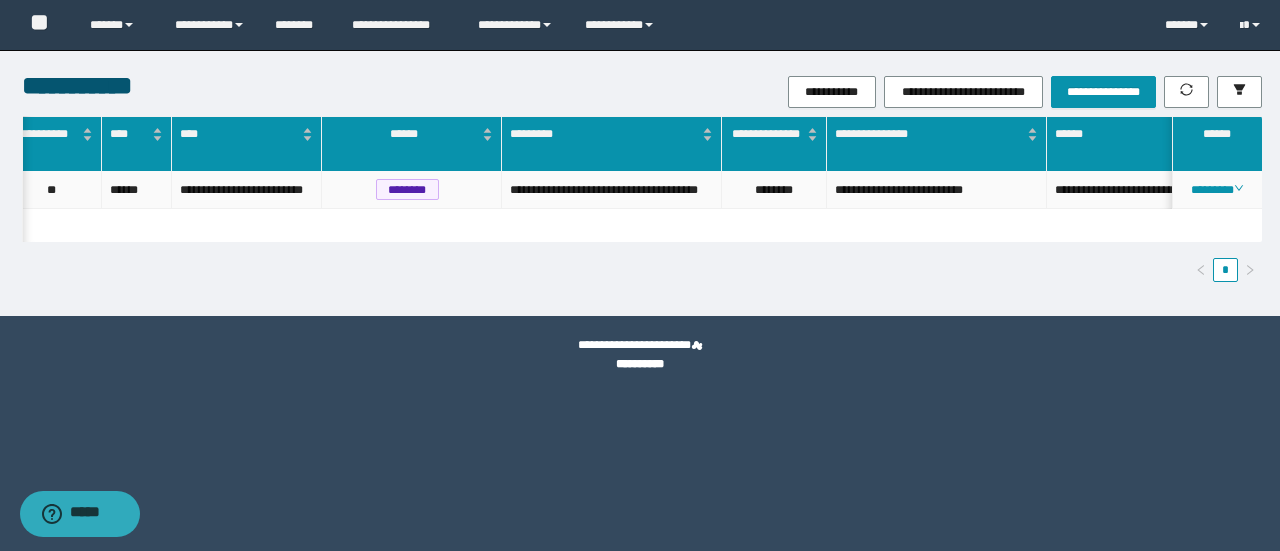 click on "********" at bounding box center [774, 190] 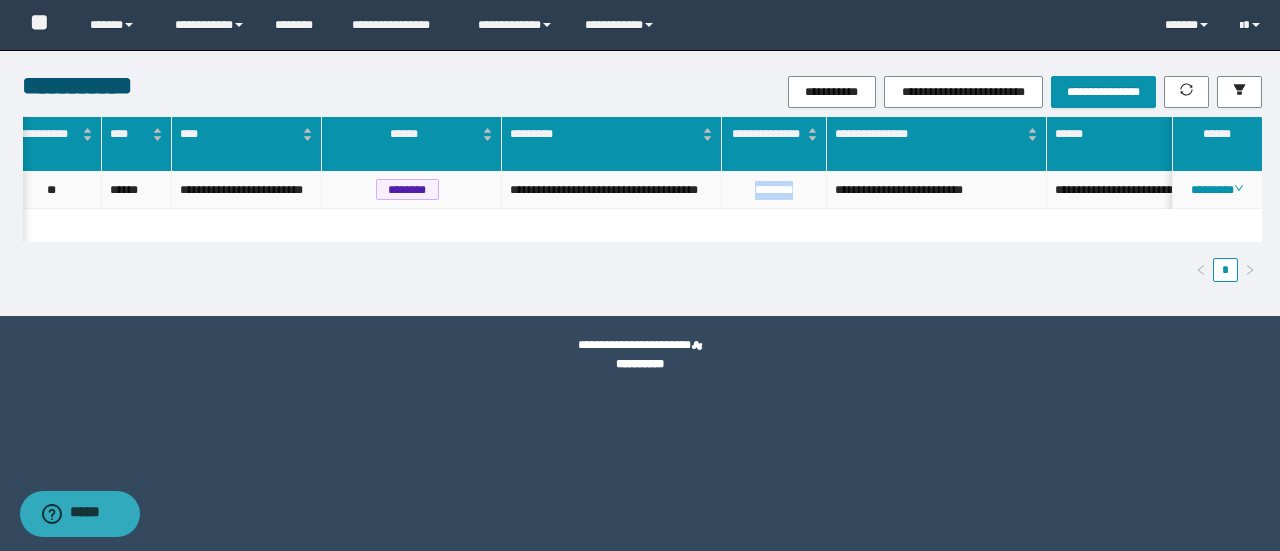 click on "********" at bounding box center [774, 190] 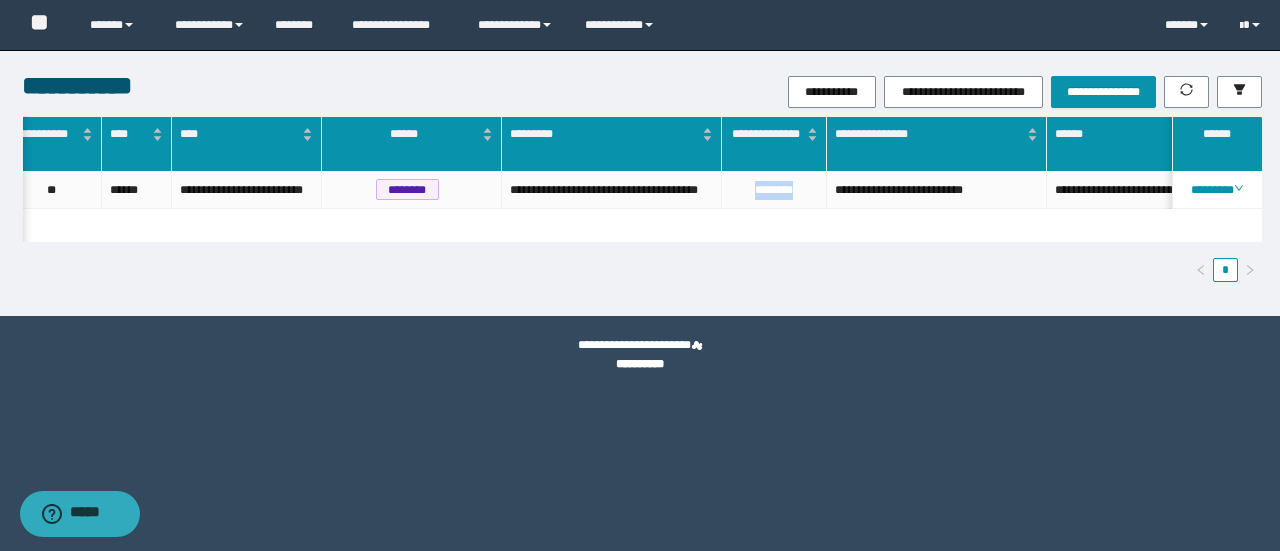 copy on "********" 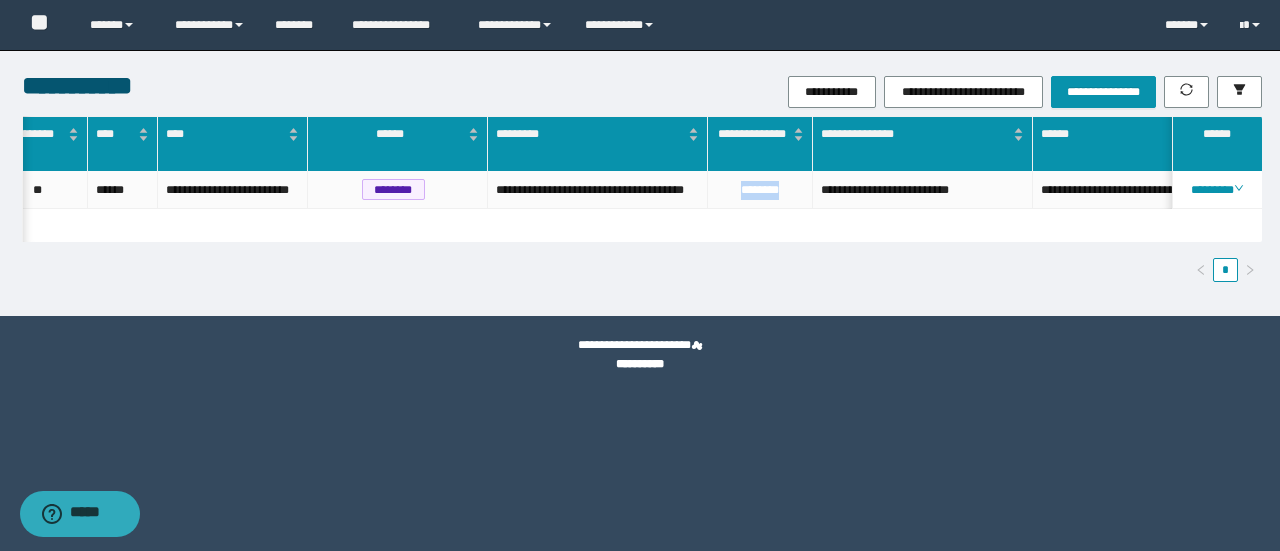 scroll, scrollTop: 0, scrollLeft: 419, axis: horizontal 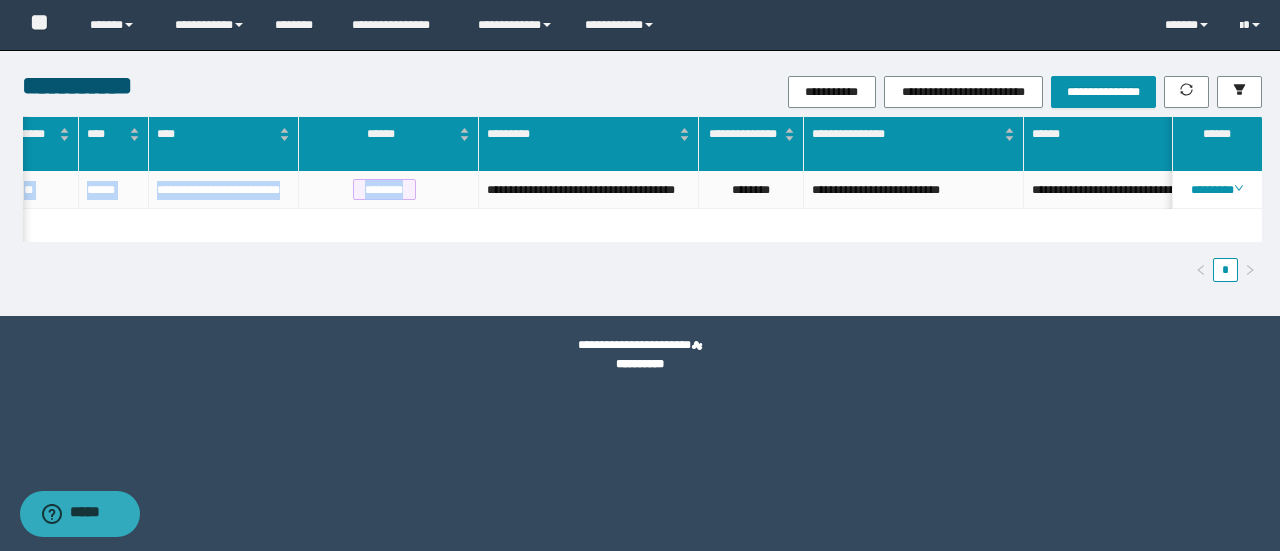 drag, startPoint x: 384, startPoint y: 226, endPoint x: 430, endPoint y: 242, distance: 48.703182 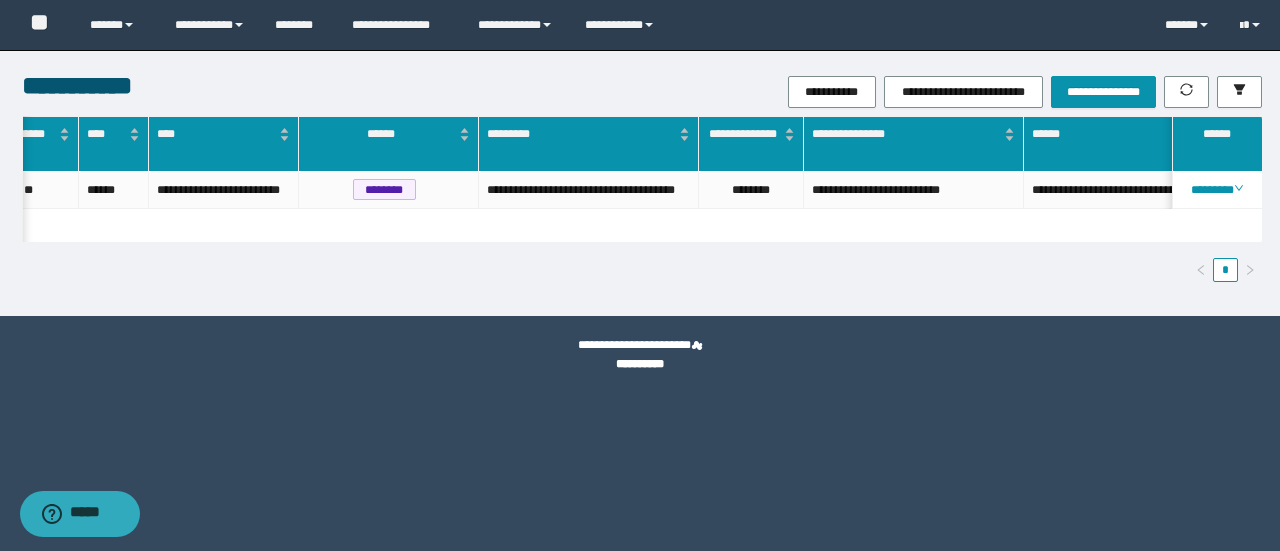 click on "*" at bounding box center (642, 270) 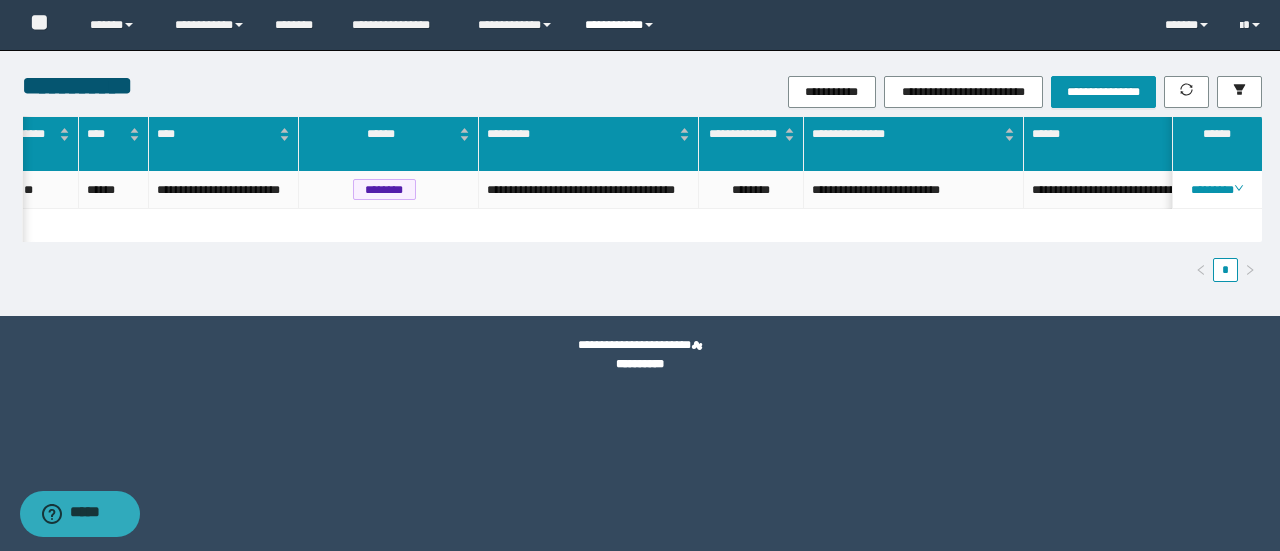 click on "**********" at bounding box center [622, 25] 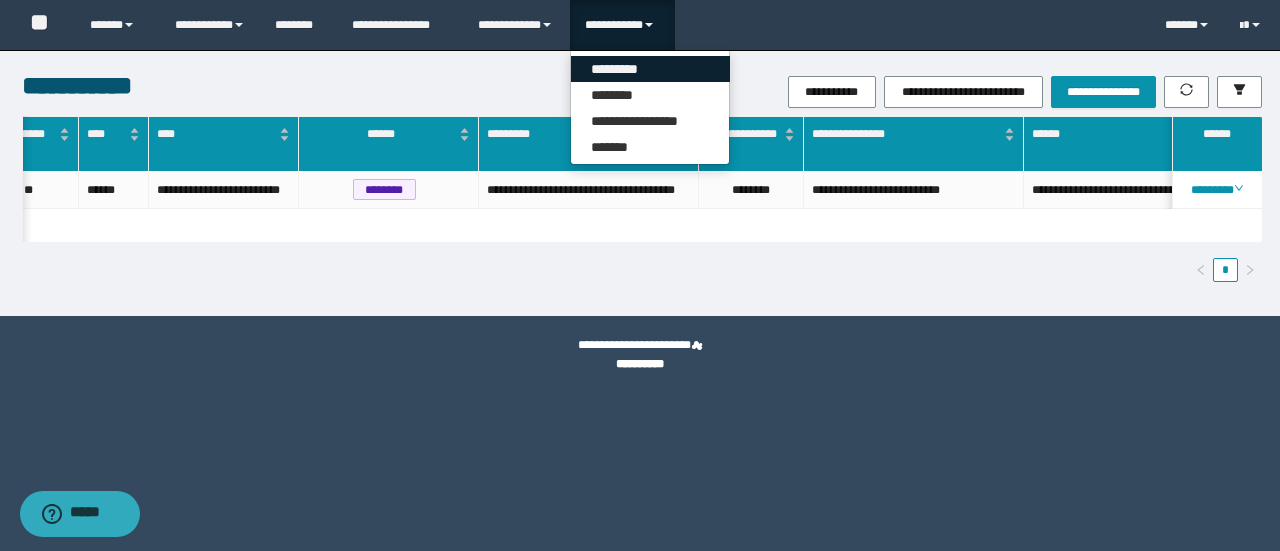 click on "*********" at bounding box center (650, 69) 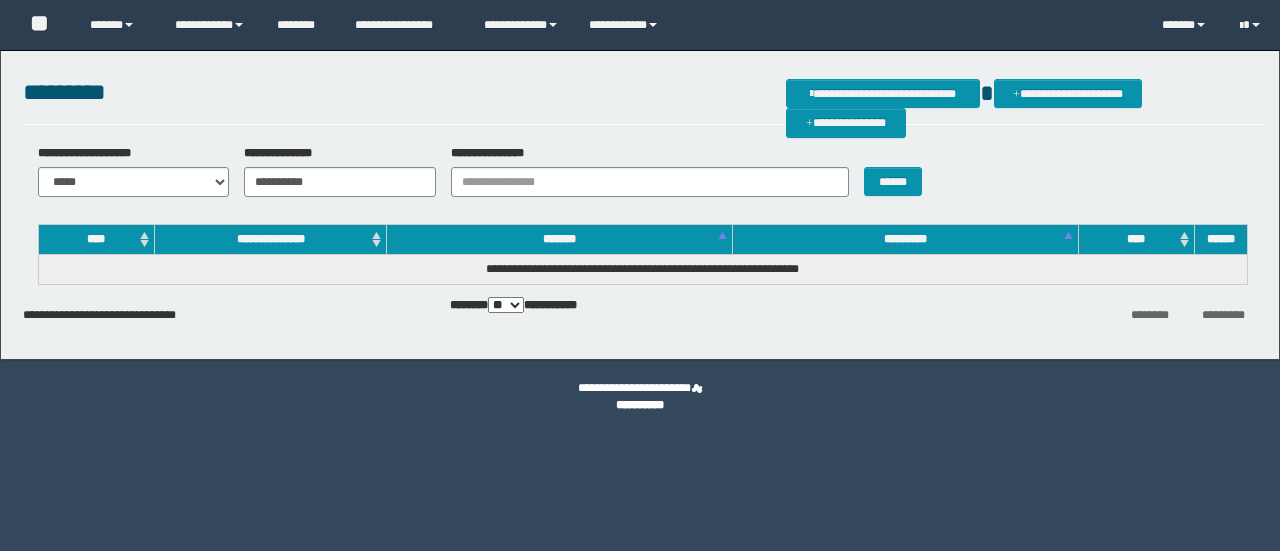 scroll, scrollTop: 0, scrollLeft: 0, axis: both 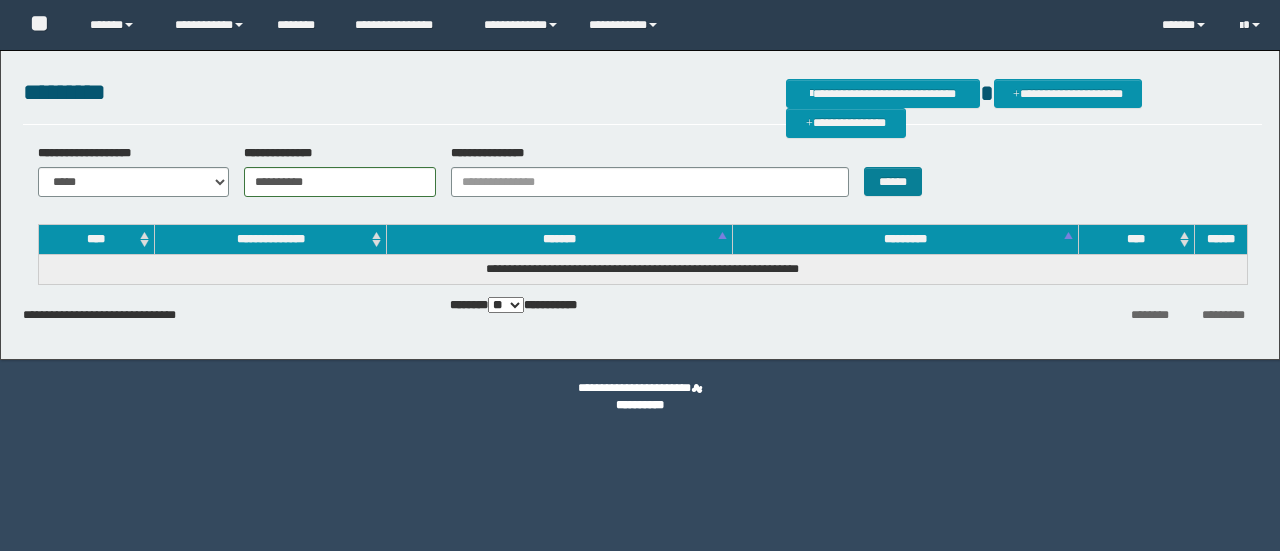 type on "**********" 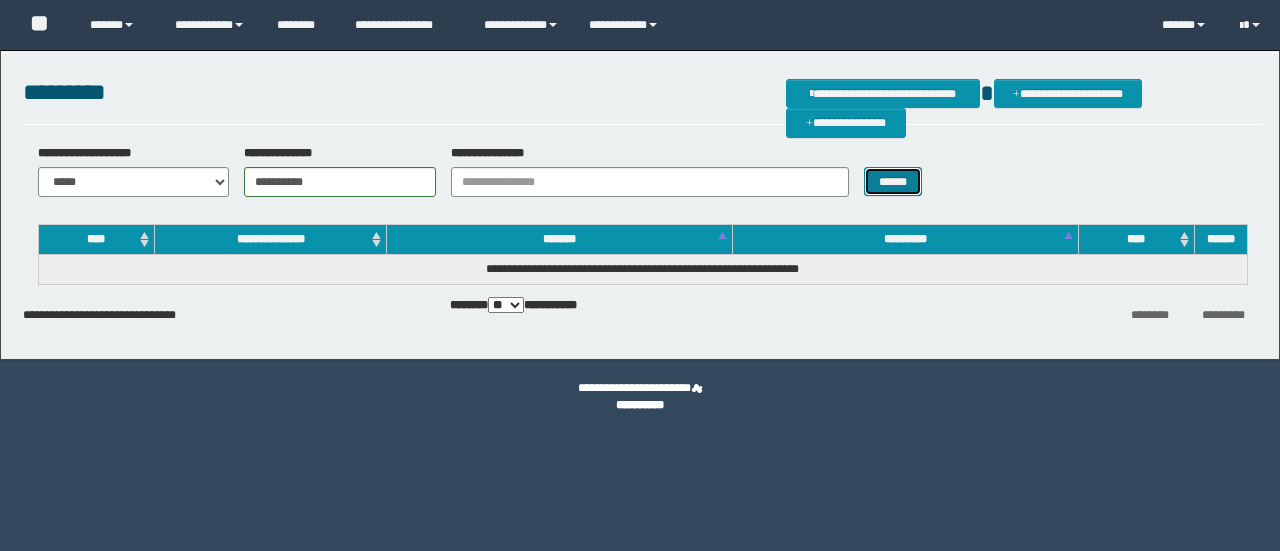 click on "******" at bounding box center (893, 181) 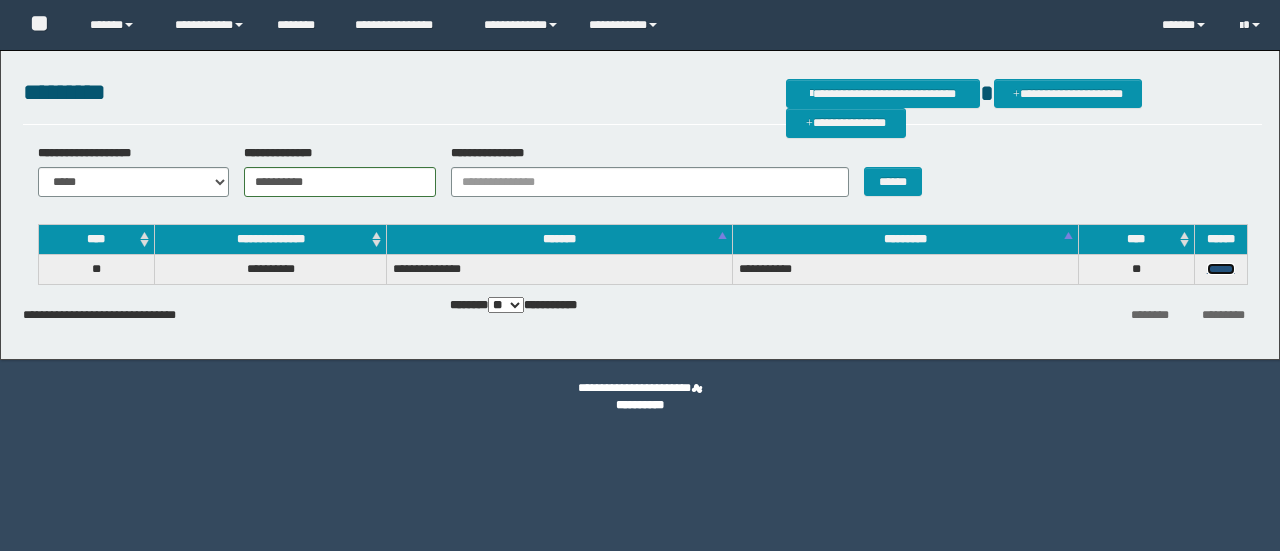 click on "******" at bounding box center [1221, 269] 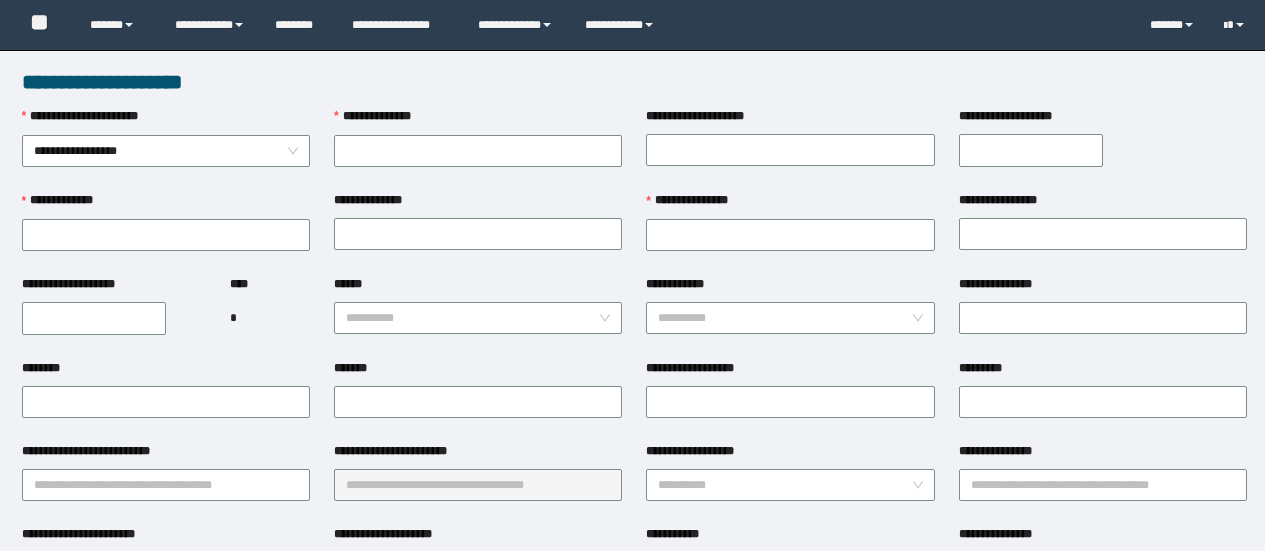 scroll, scrollTop: 0, scrollLeft: 0, axis: both 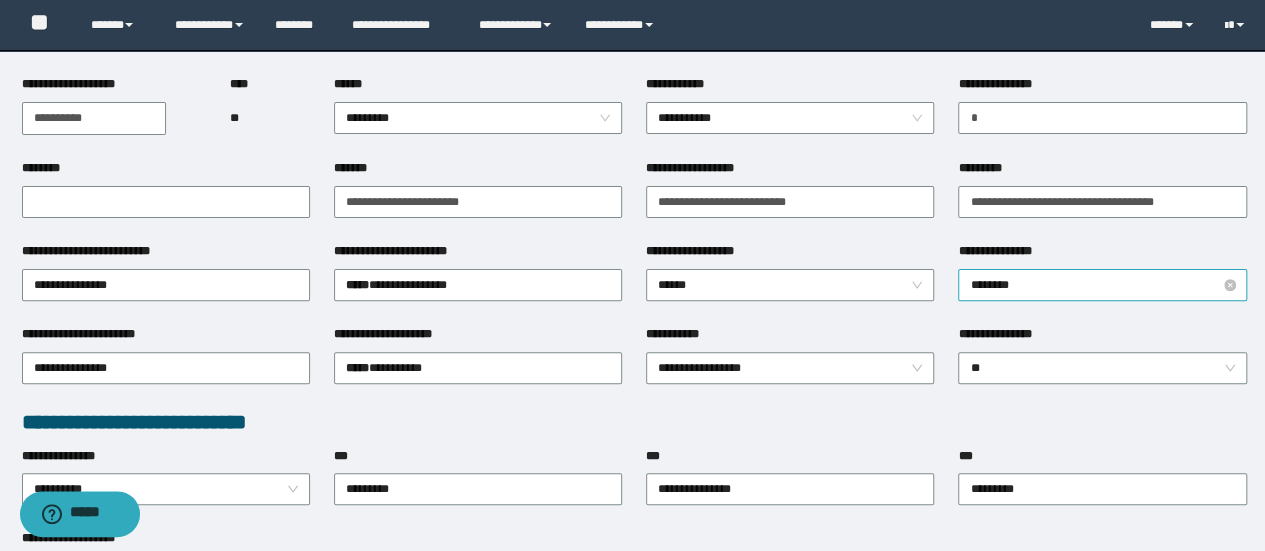 type on "**********" 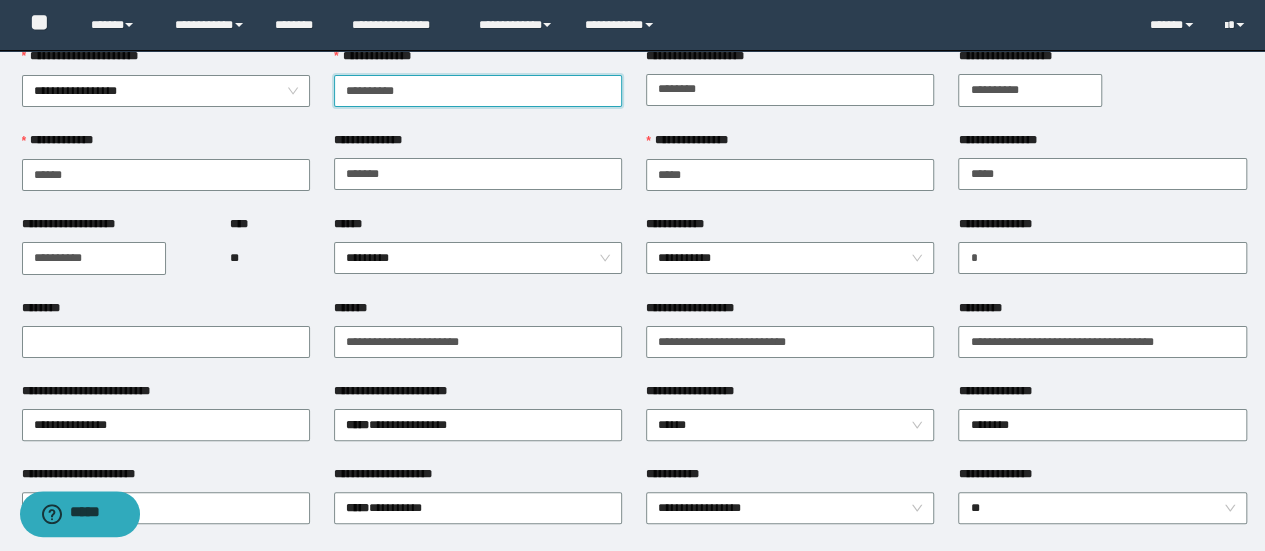 scroll, scrollTop: 0, scrollLeft: 0, axis: both 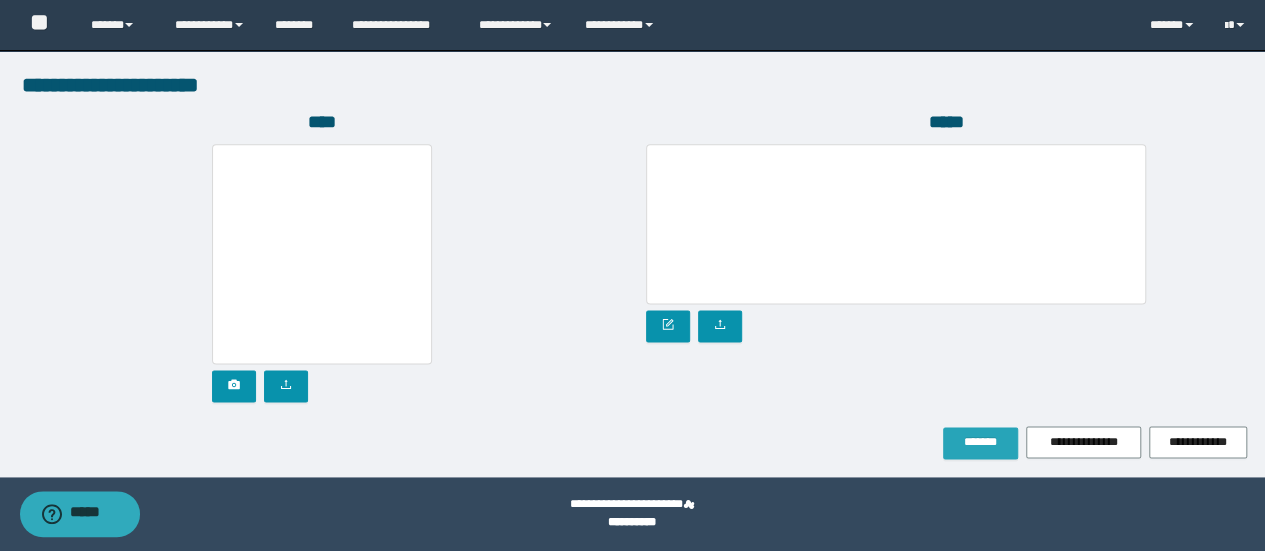 click on "*******" at bounding box center [980, 442] 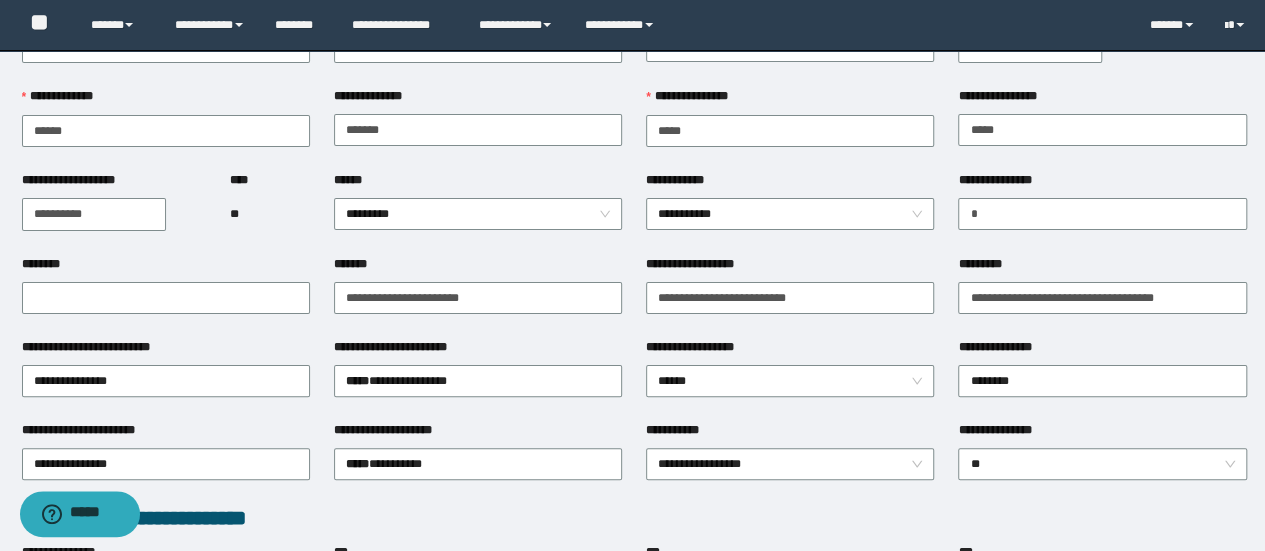 scroll, scrollTop: 0, scrollLeft: 0, axis: both 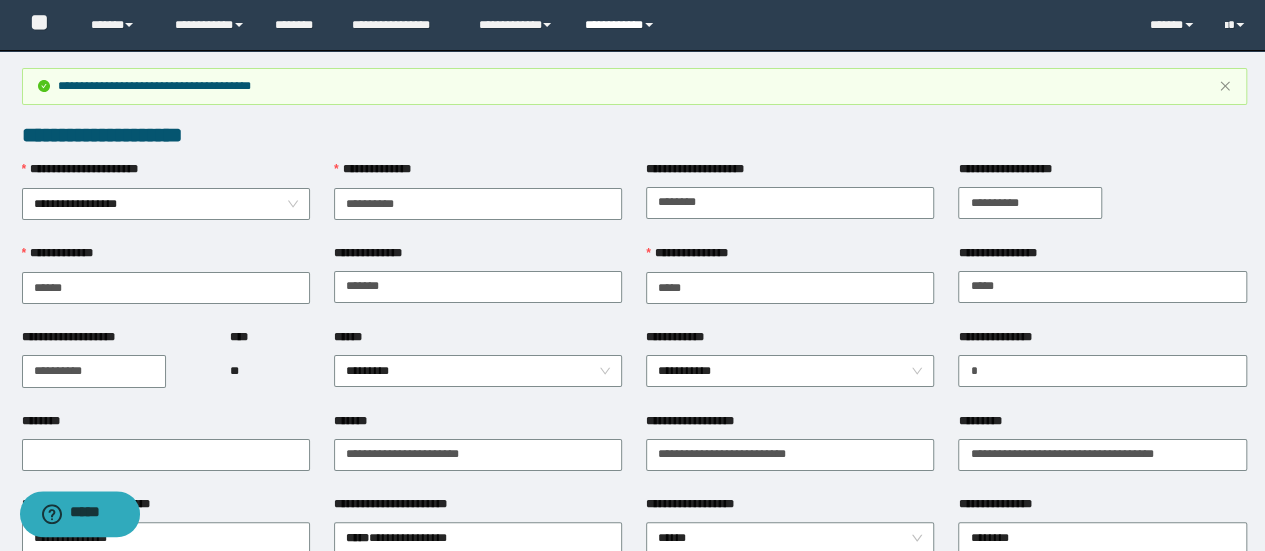 click on "**********" at bounding box center [622, 25] 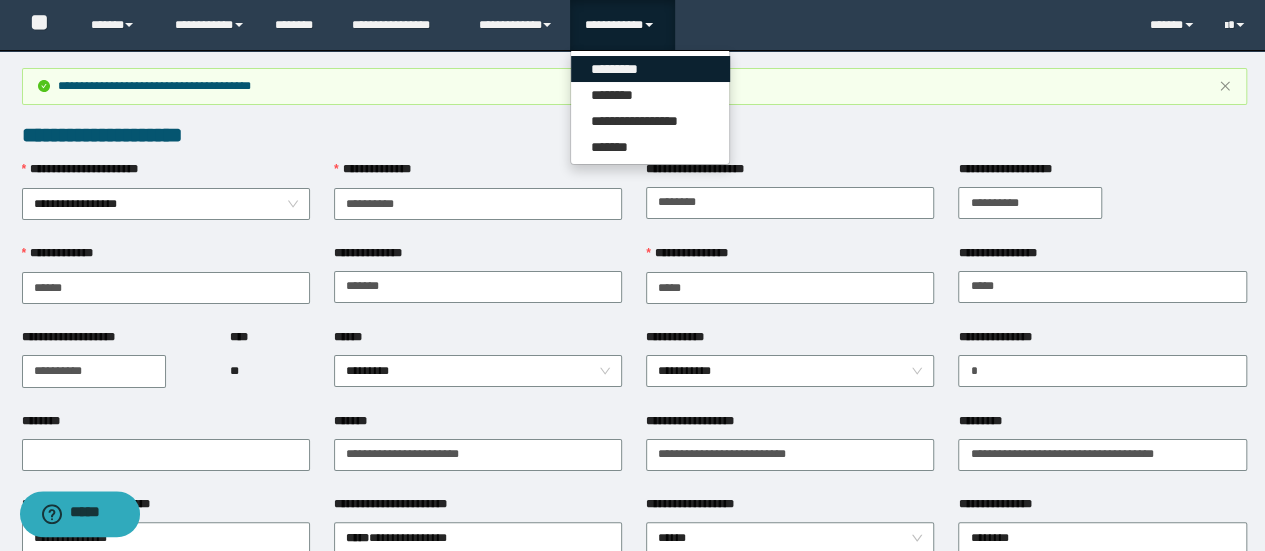 click on "*********" at bounding box center [650, 69] 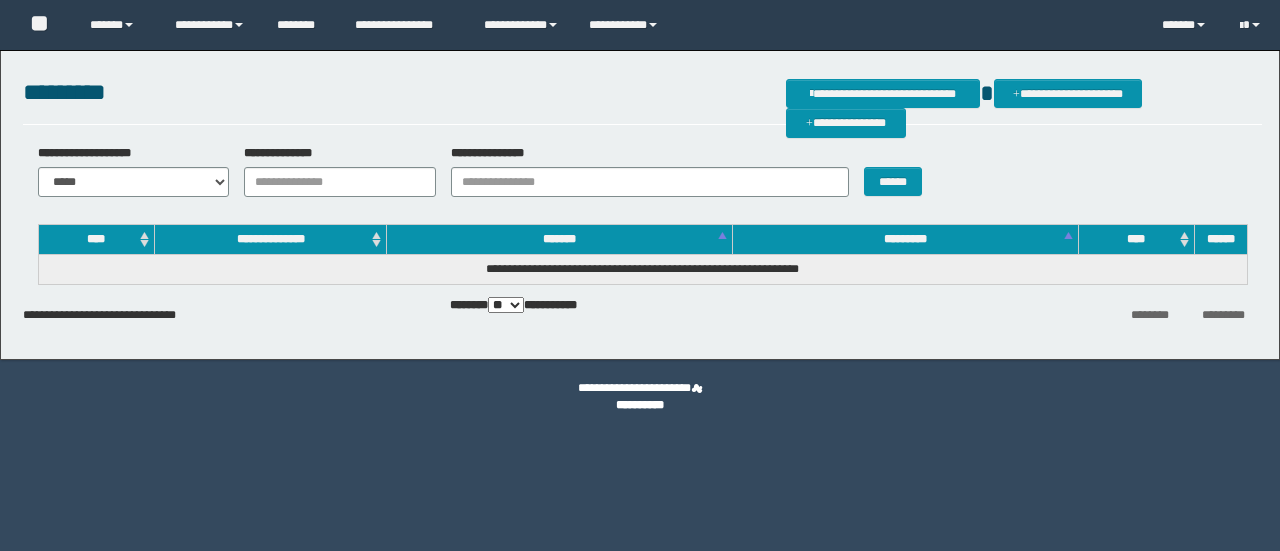 scroll, scrollTop: 0, scrollLeft: 0, axis: both 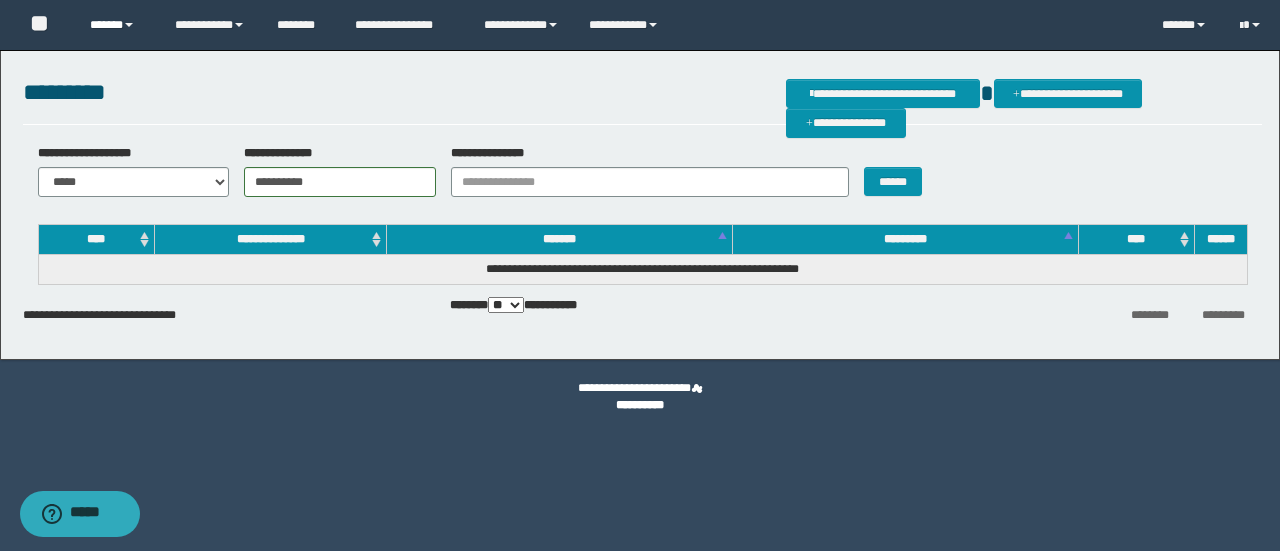 type on "**********" 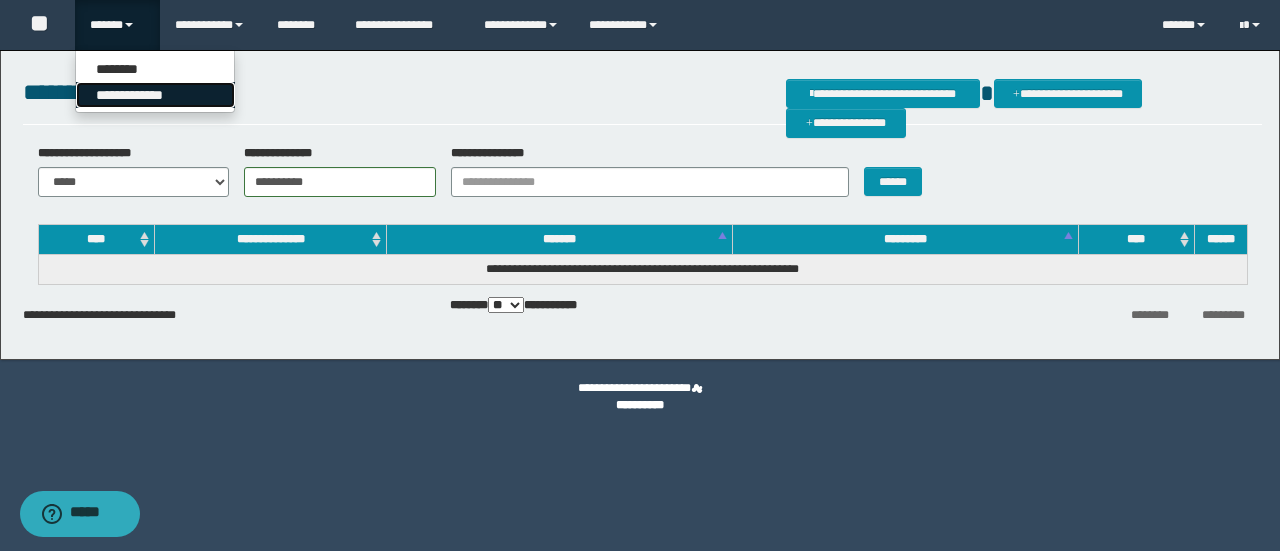 click on "**********" at bounding box center [155, 95] 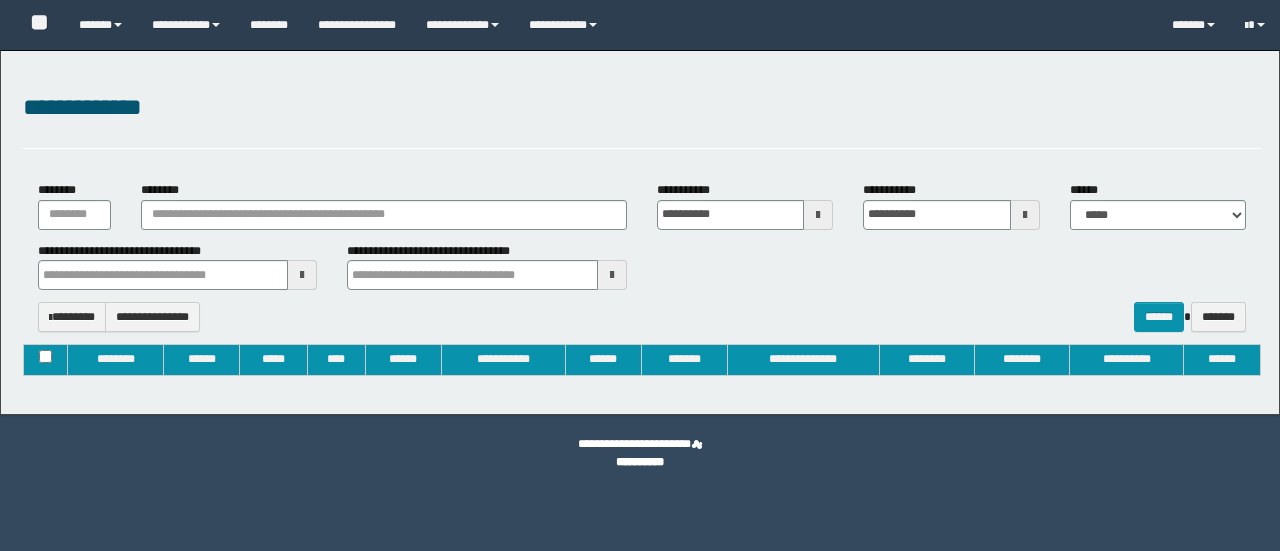 type on "**********" 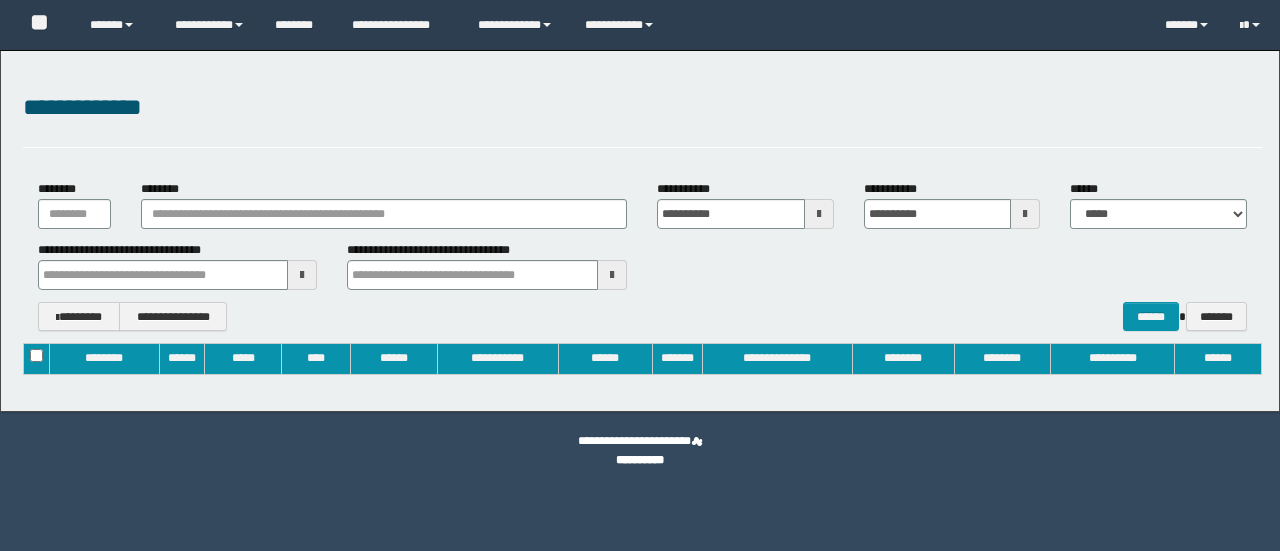 scroll, scrollTop: 0, scrollLeft: 0, axis: both 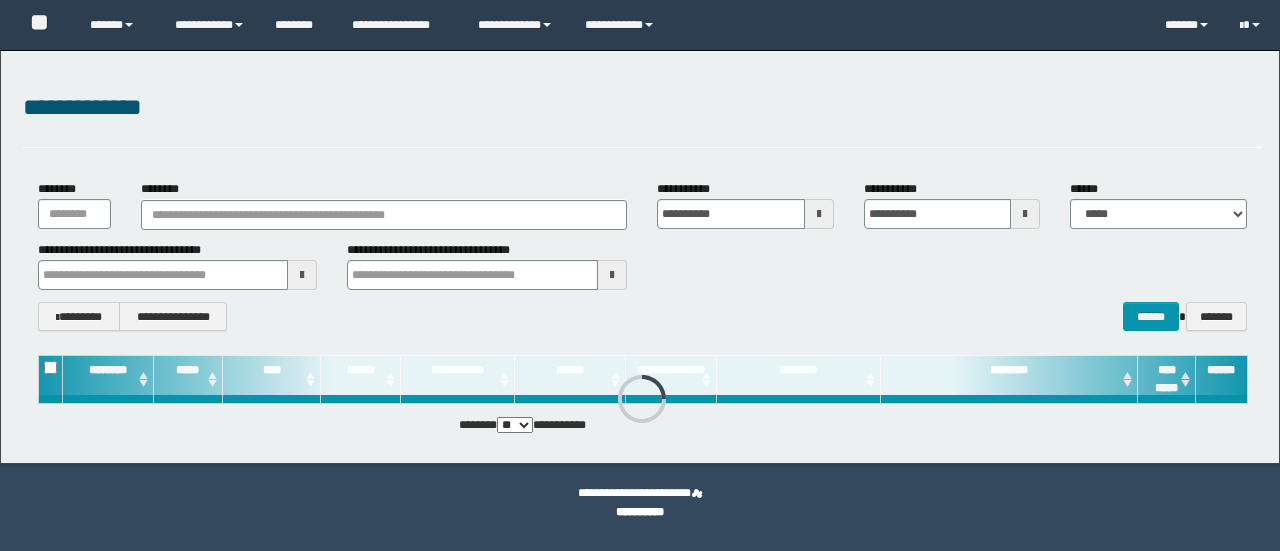 click on "********" at bounding box center [384, 215] 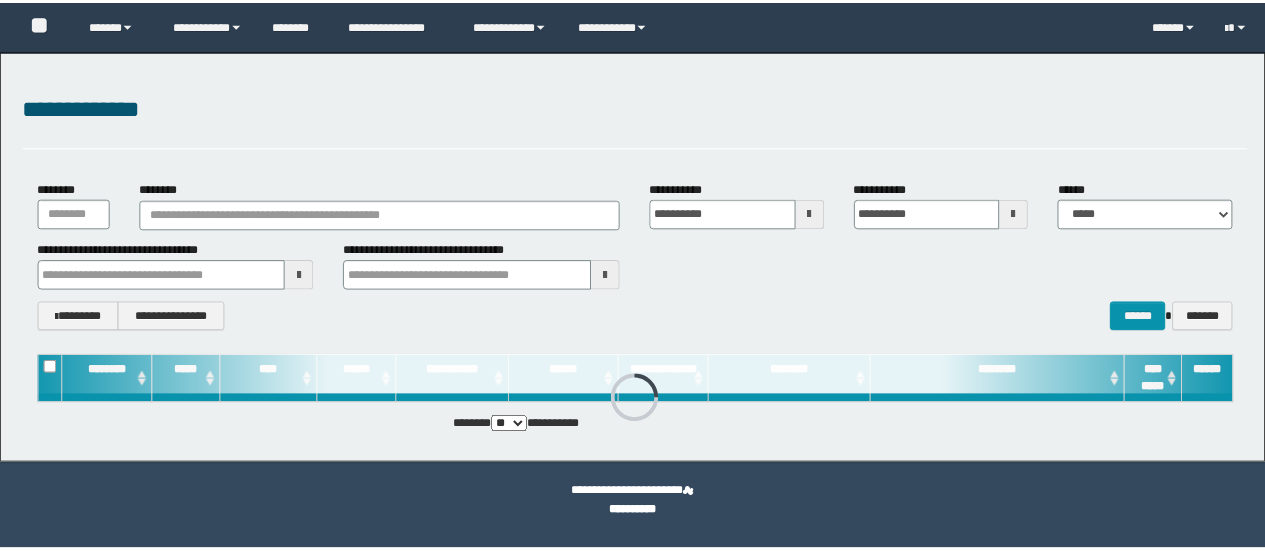 scroll, scrollTop: 0, scrollLeft: 0, axis: both 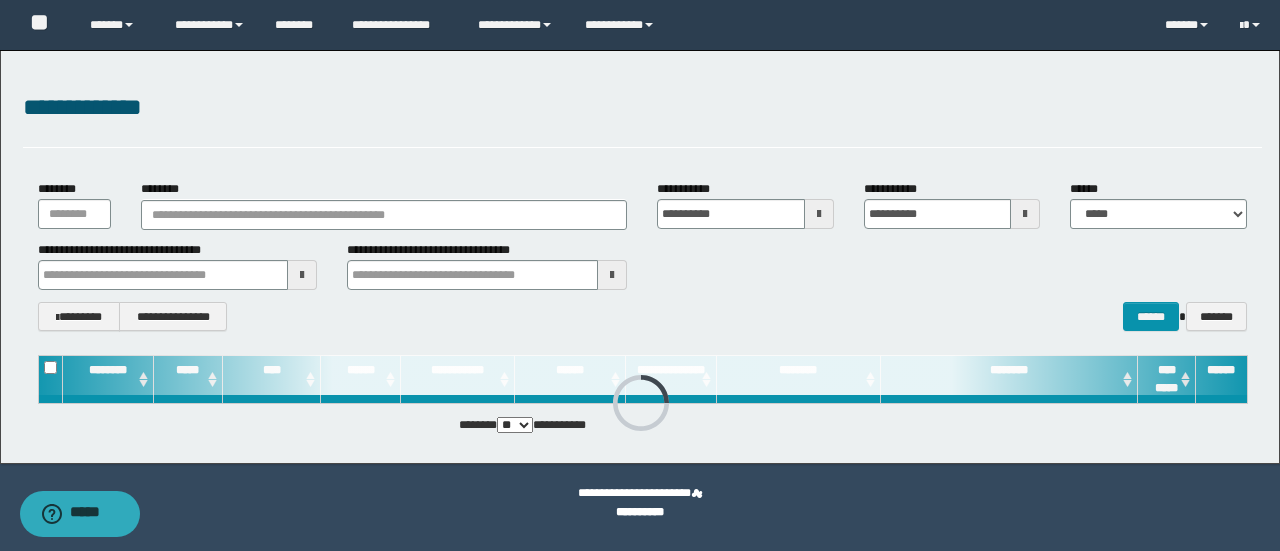 type on "**********" 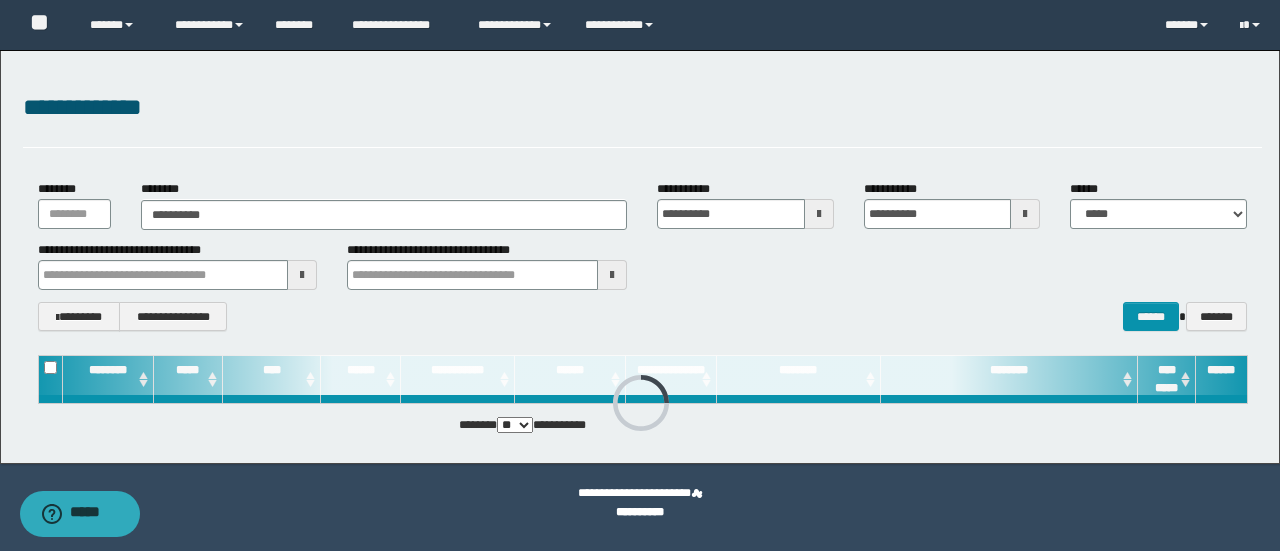 type on "**********" 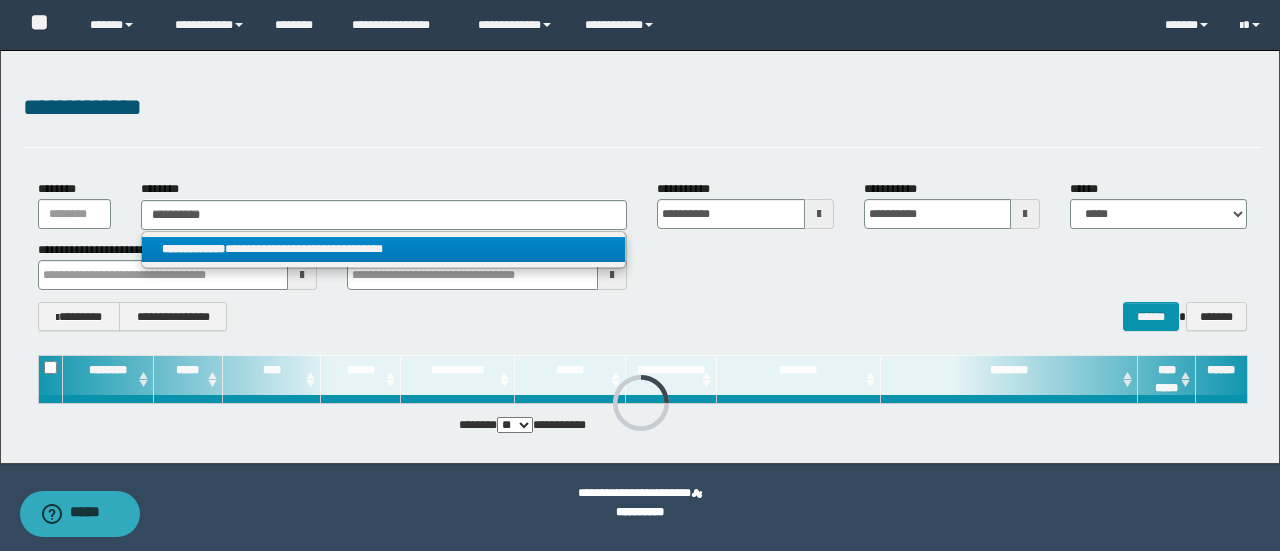 type on "**********" 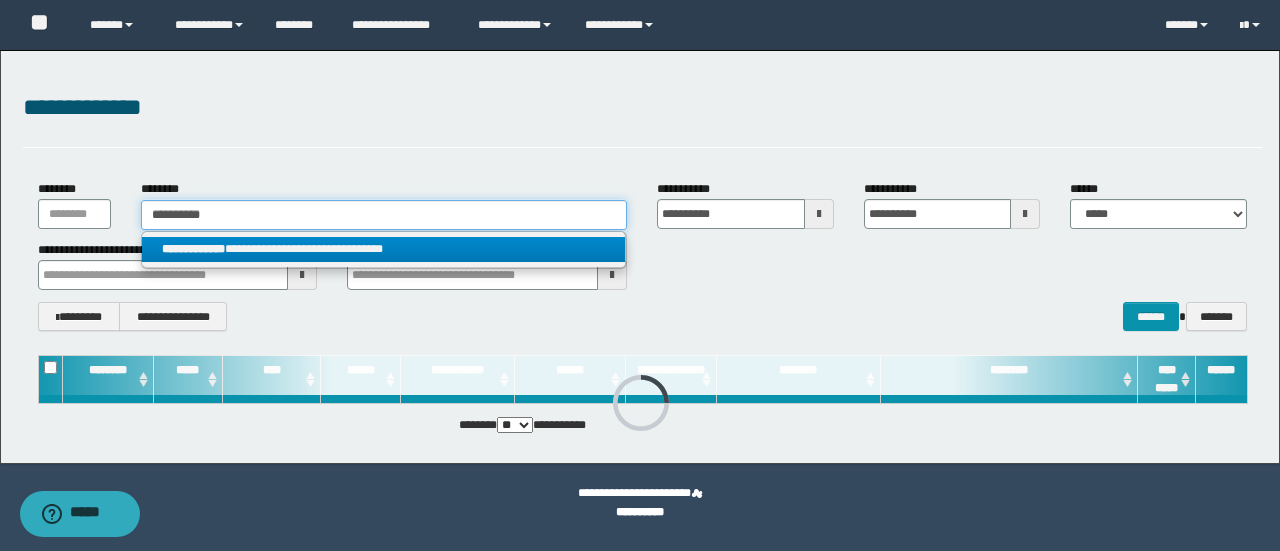 type 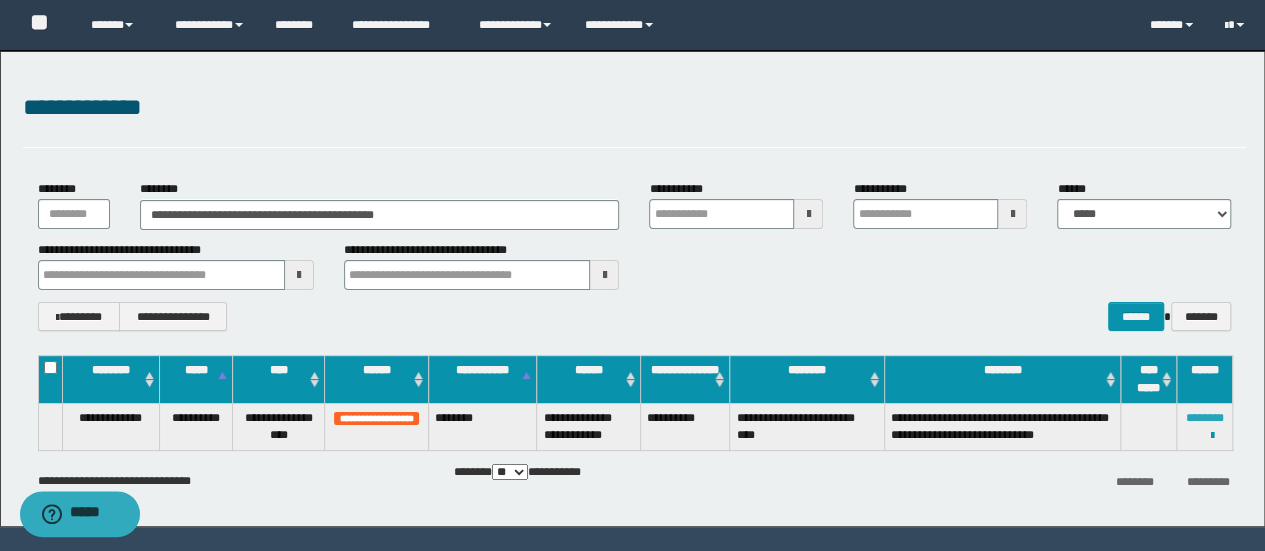 click on "********" at bounding box center (1205, 418) 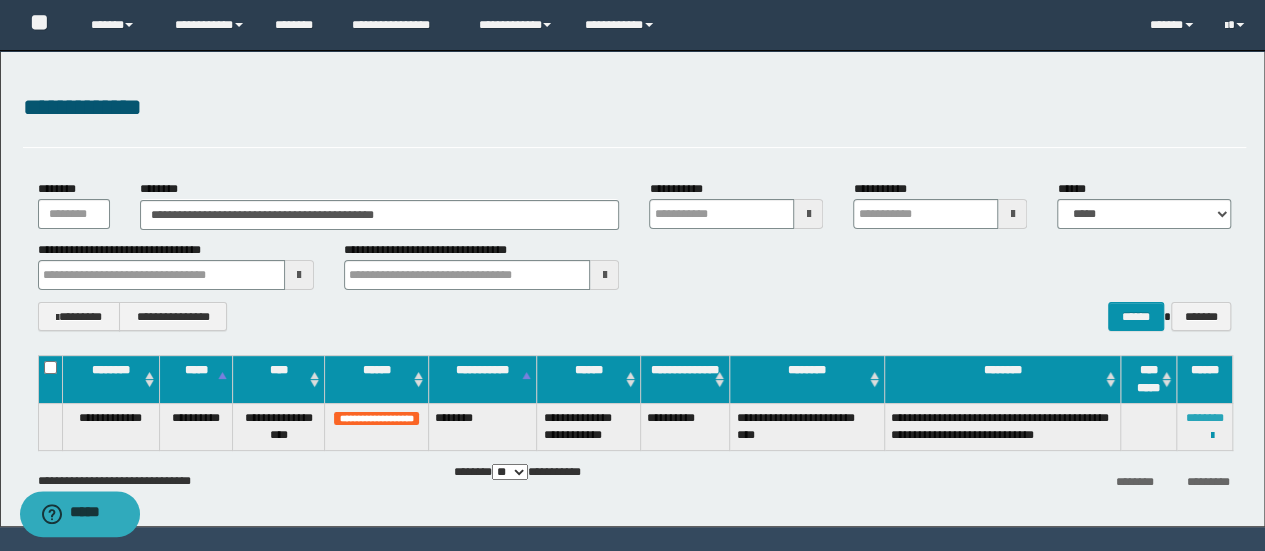 type 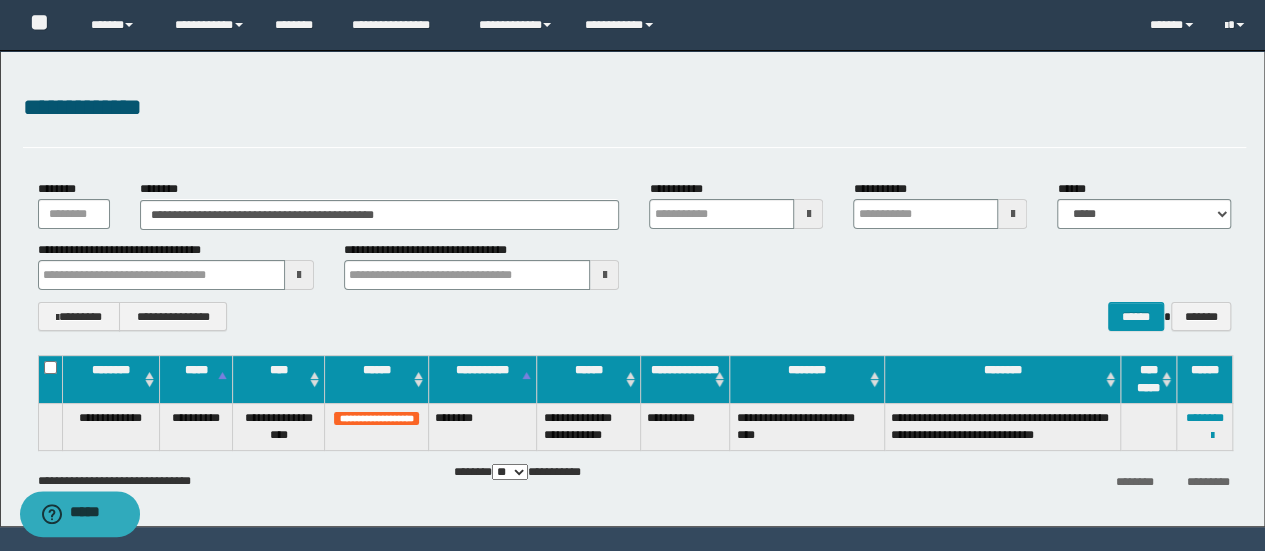 type 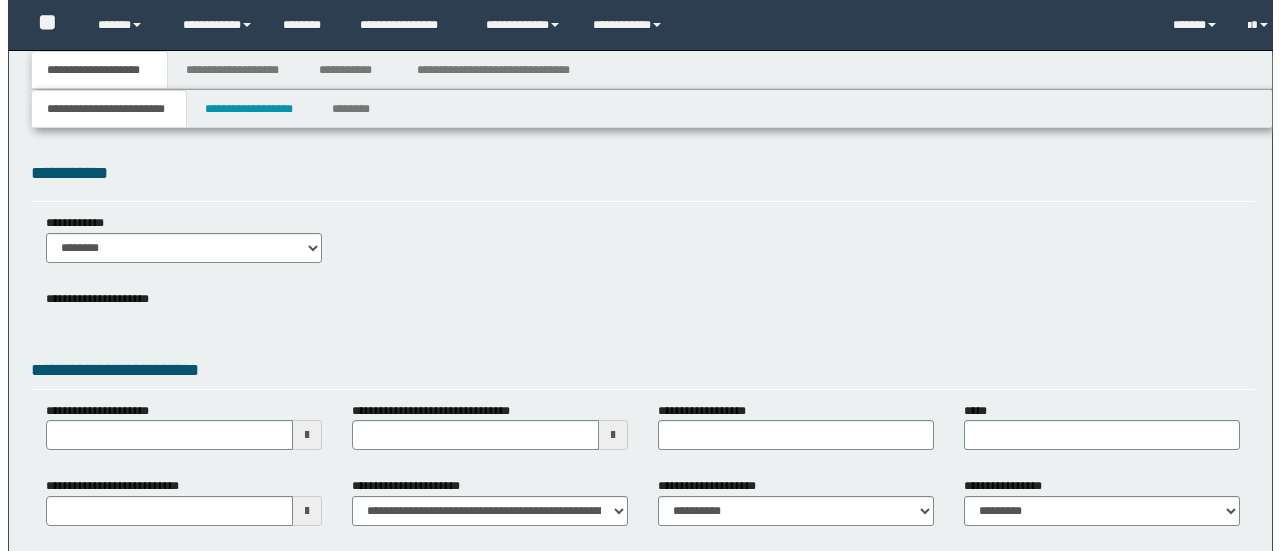 scroll, scrollTop: 0, scrollLeft: 0, axis: both 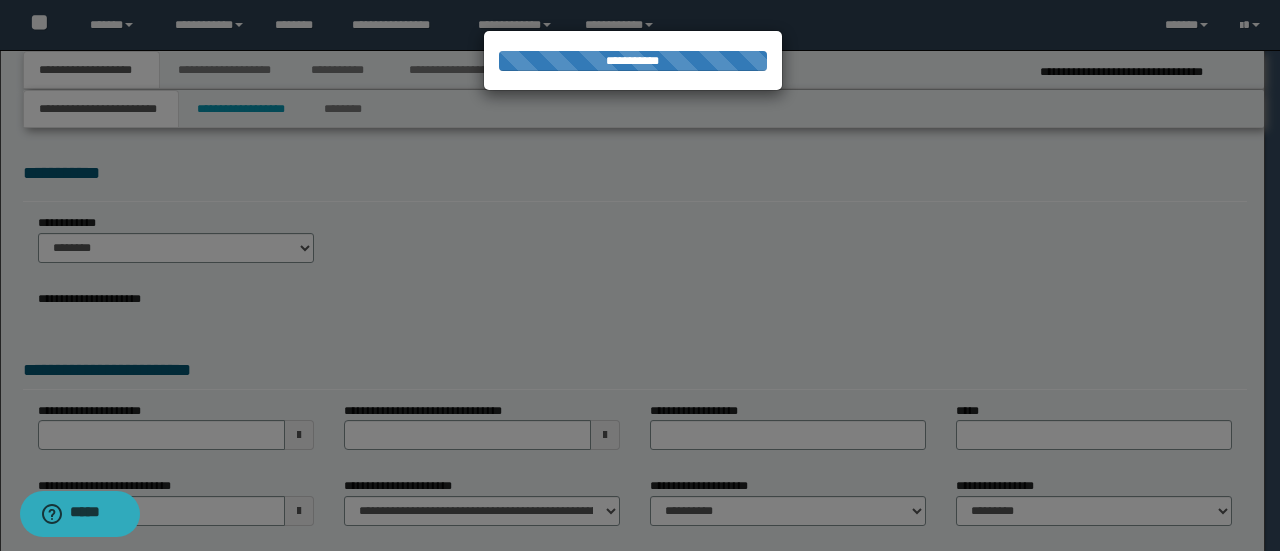 select on "*" 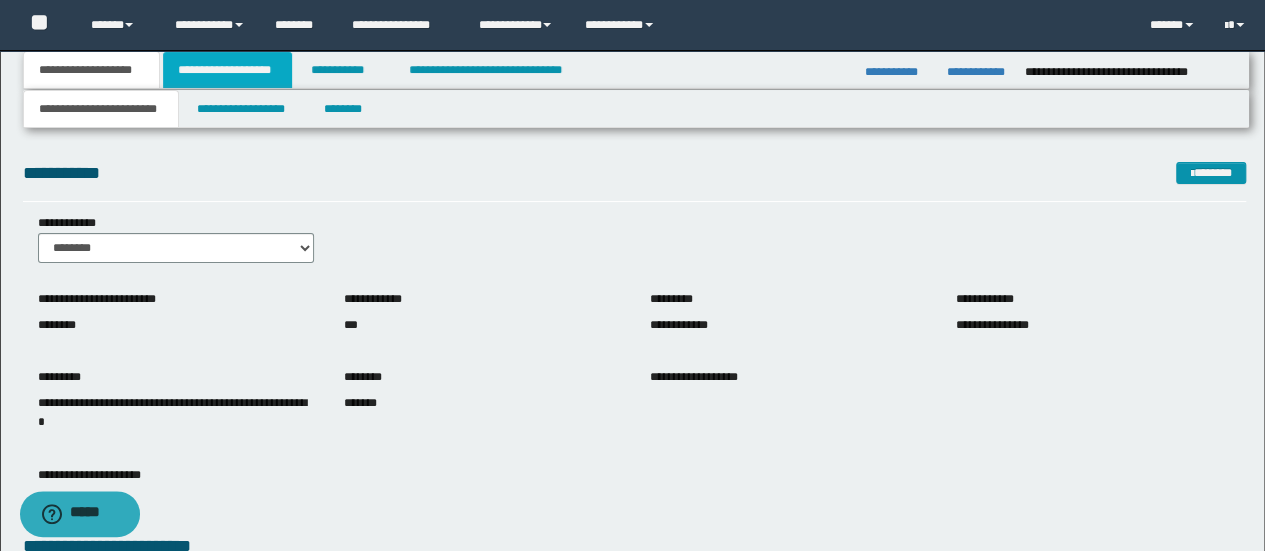click on "**********" at bounding box center [227, 70] 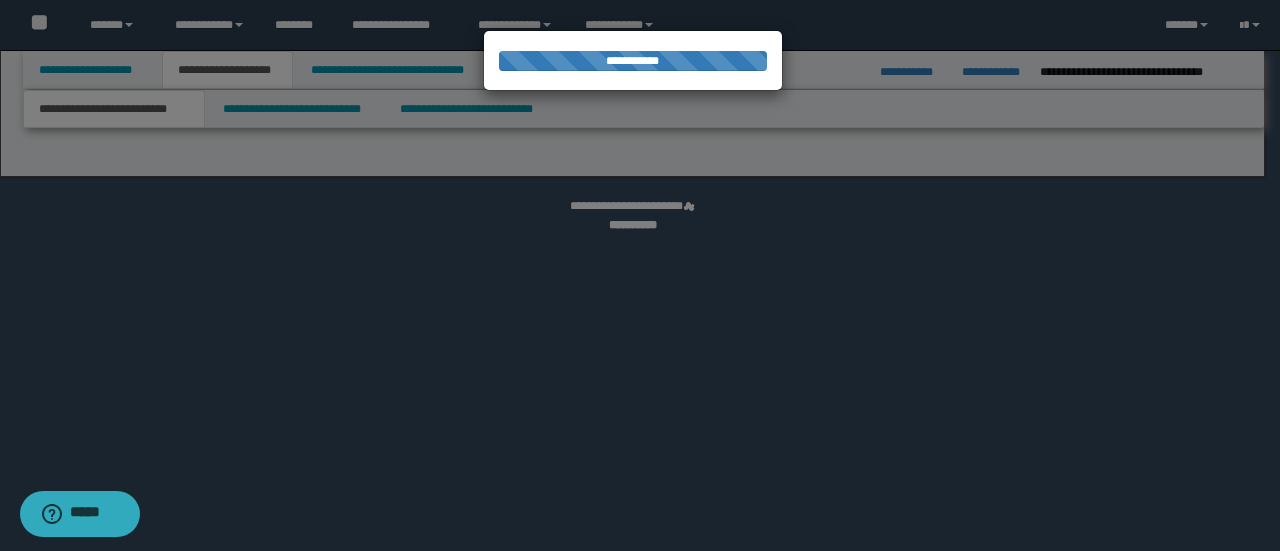 click at bounding box center (640, 275) 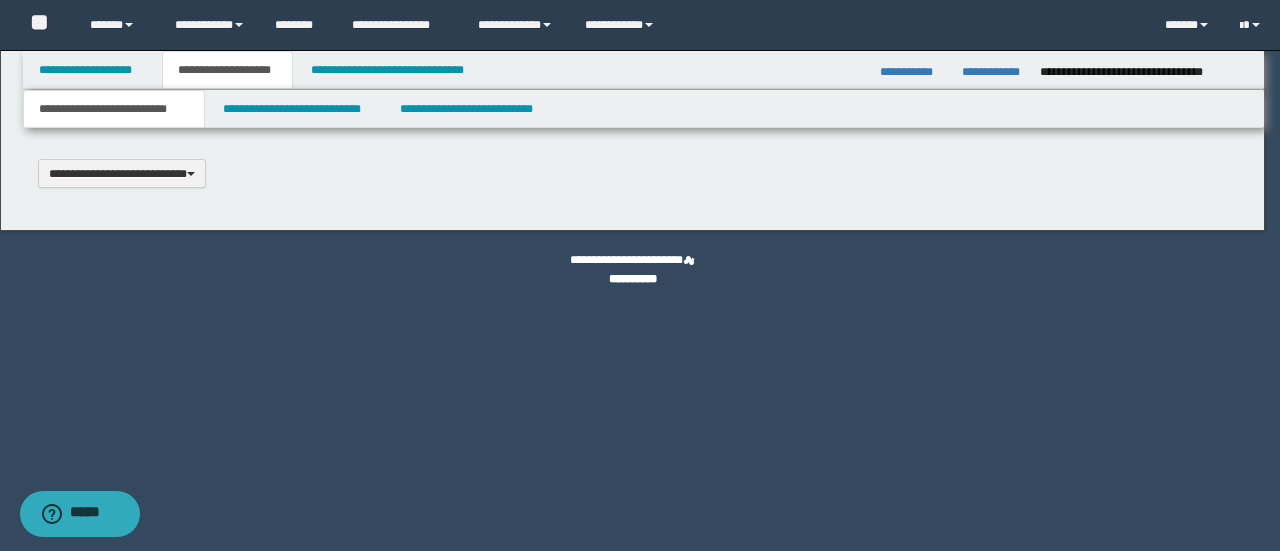 type 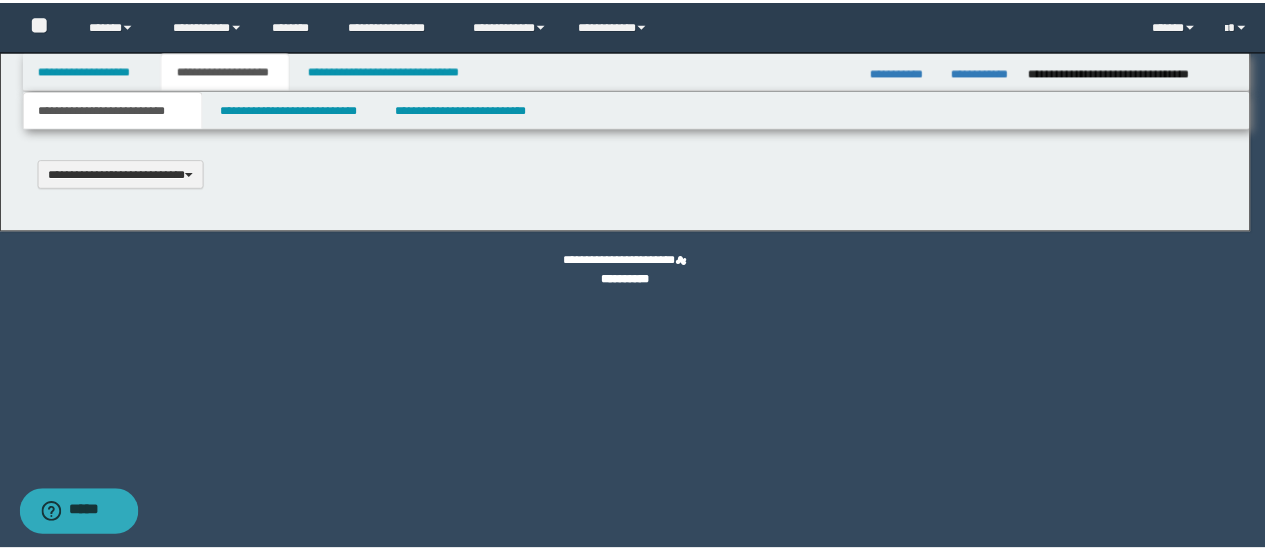 scroll, scrollTop: 0, scrollLeft: 0, axis: both 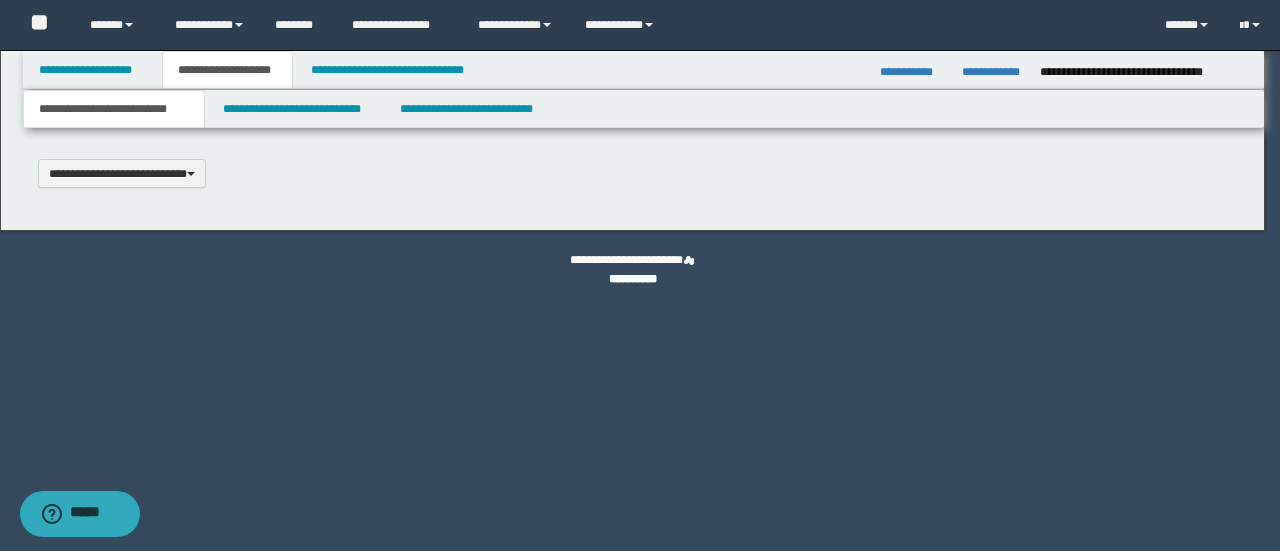 select on "*" 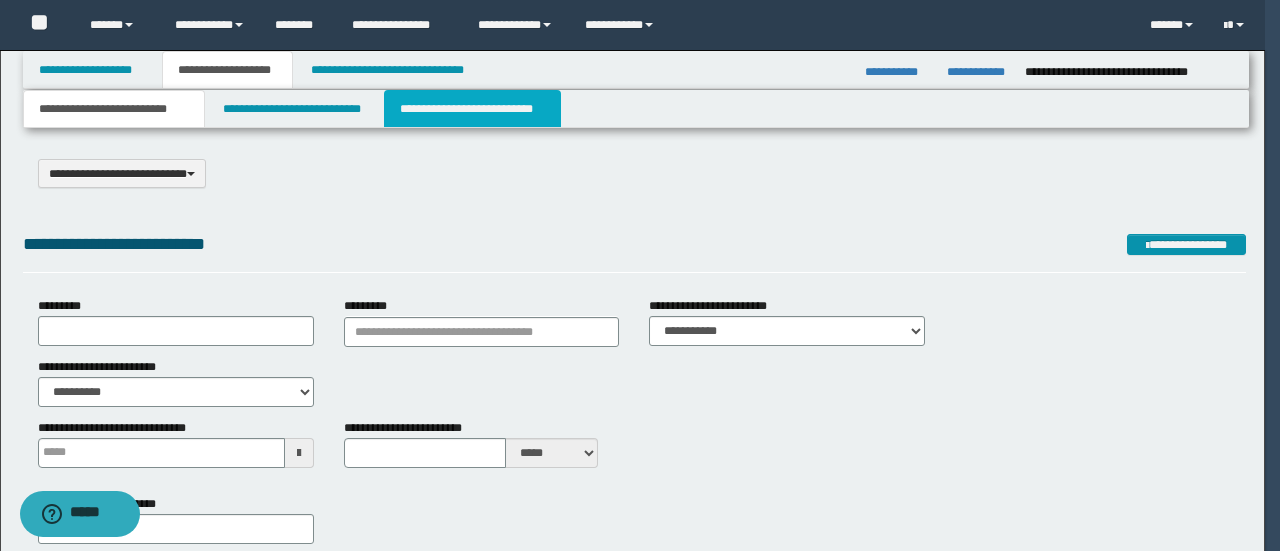 click on "**********" at bounding box center [472, 109] 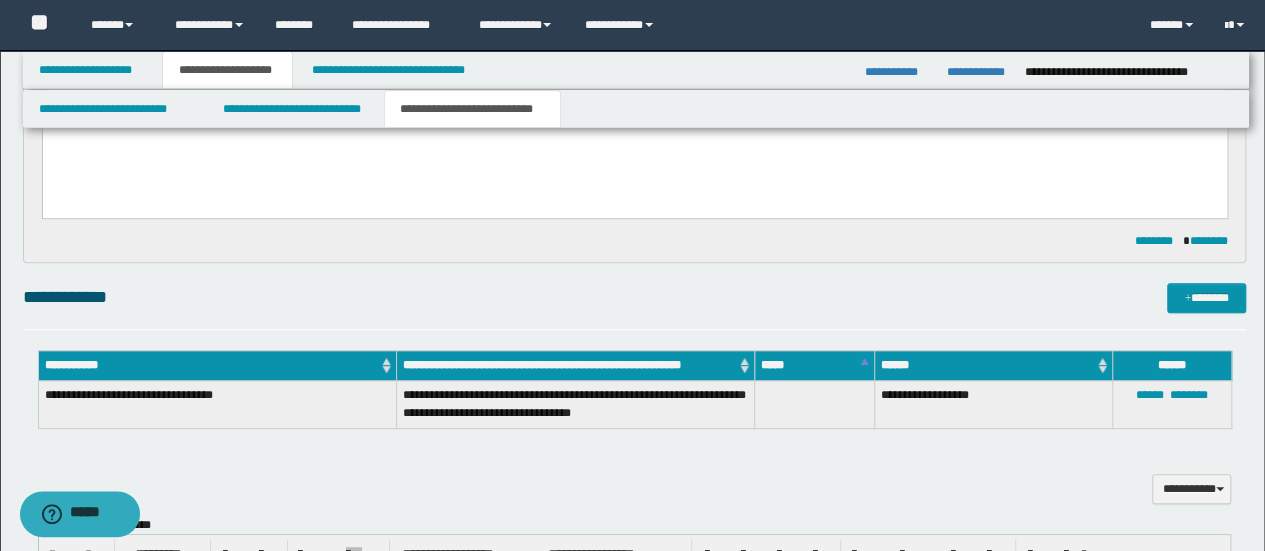 scroll, scrollTop: 300, scrollLeft: 0, axis: vertical 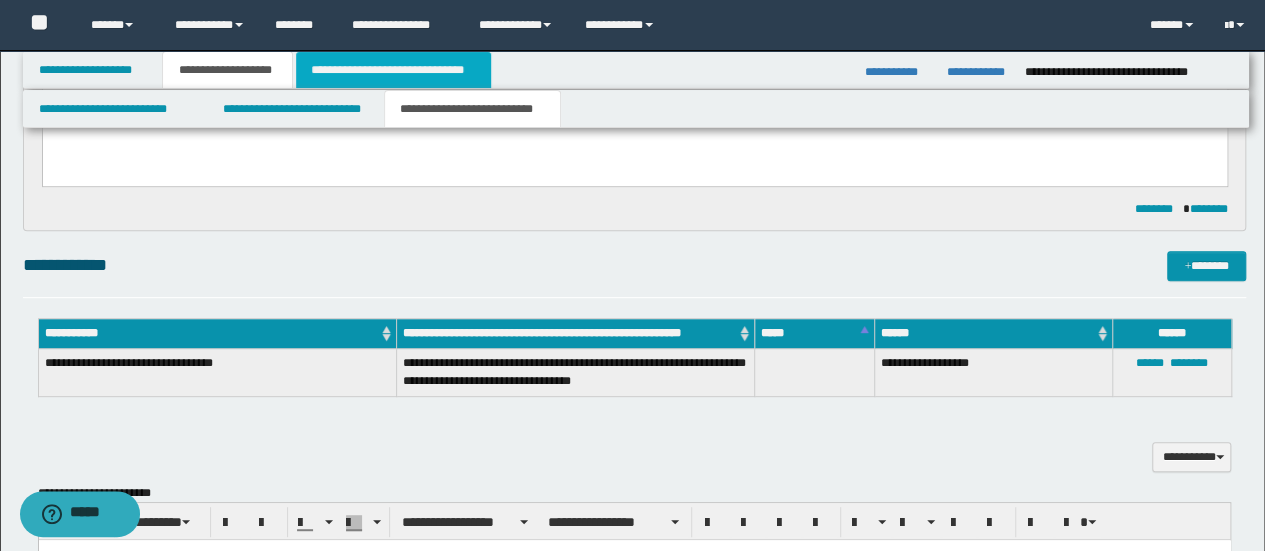 click on "**********" at bounding box center (393, 70) 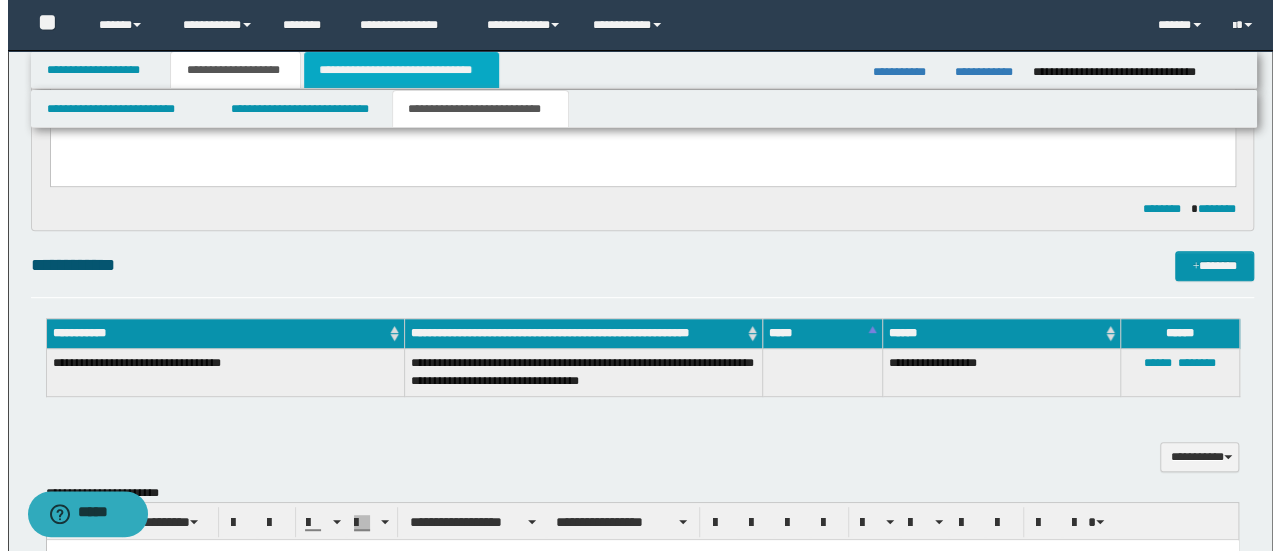 scroll, scrollTop: 0, scrollLeft: 0, axis: both 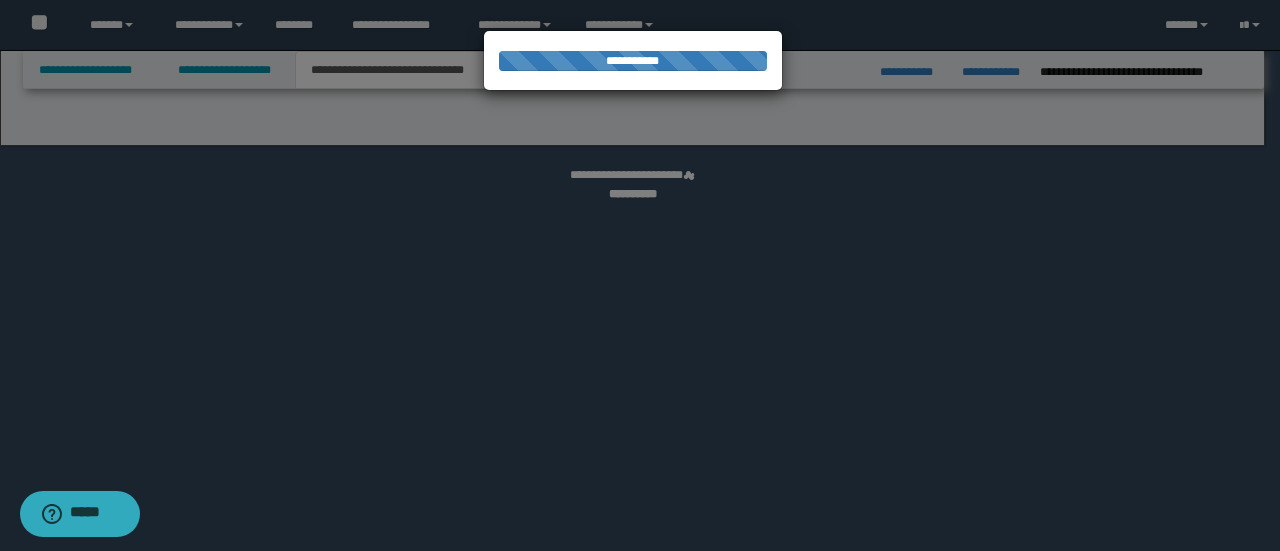 select on "*" 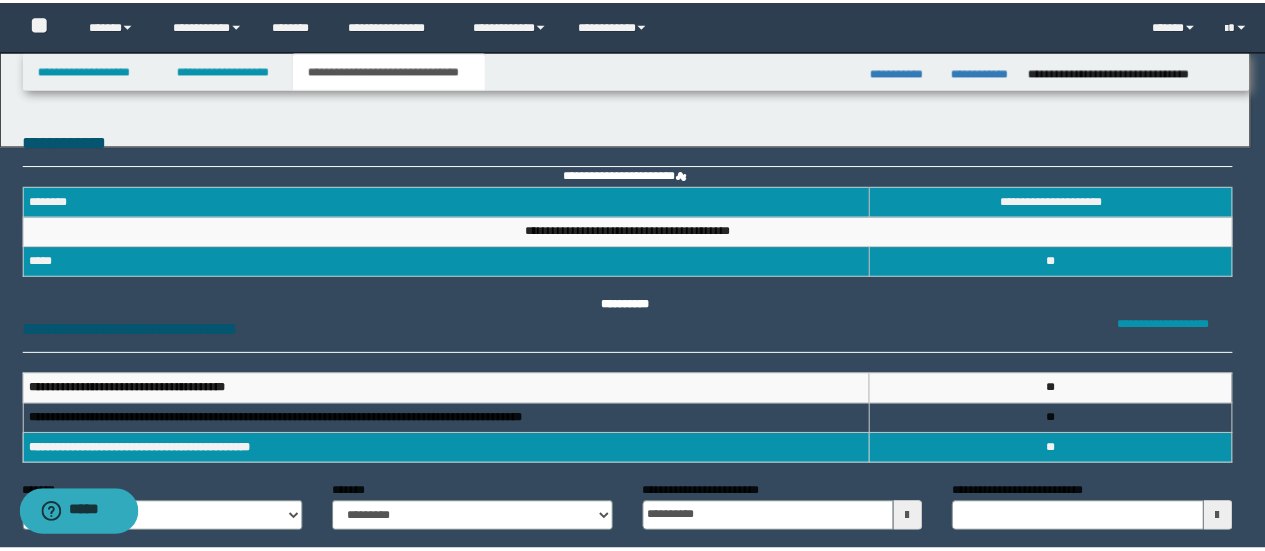 scroll, scrollTop: 0, scrollLeft: 0, axis: both 